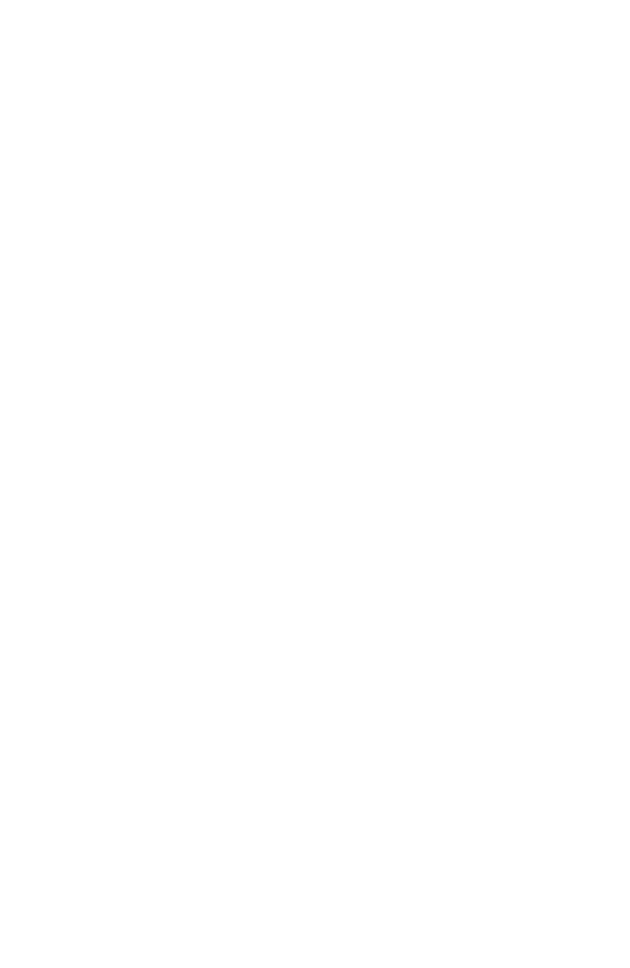 scroll, scrollTop: 0, scrollLeft: 0, axis: both 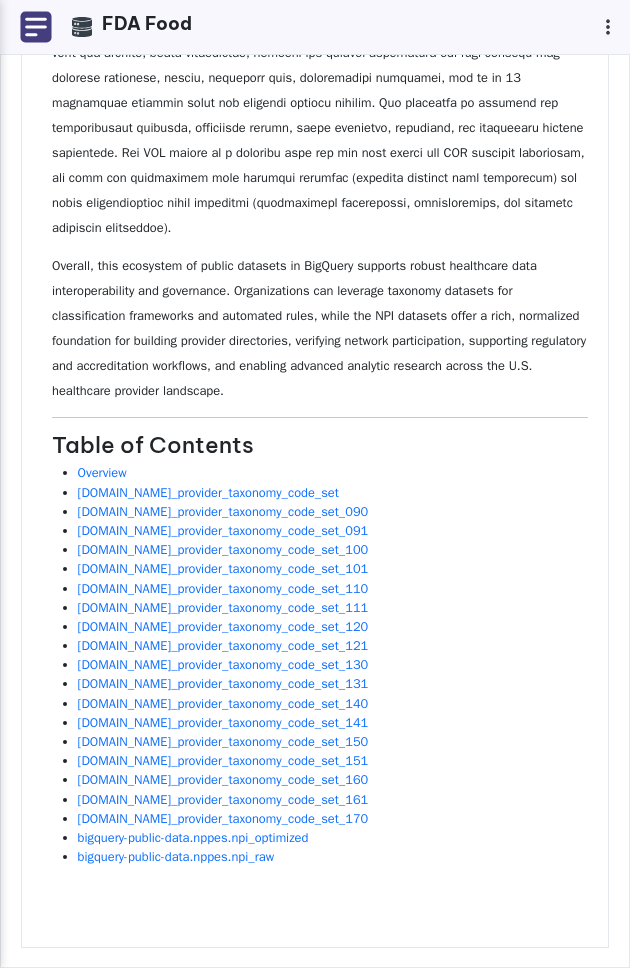 click at bounding box center (36, 27) 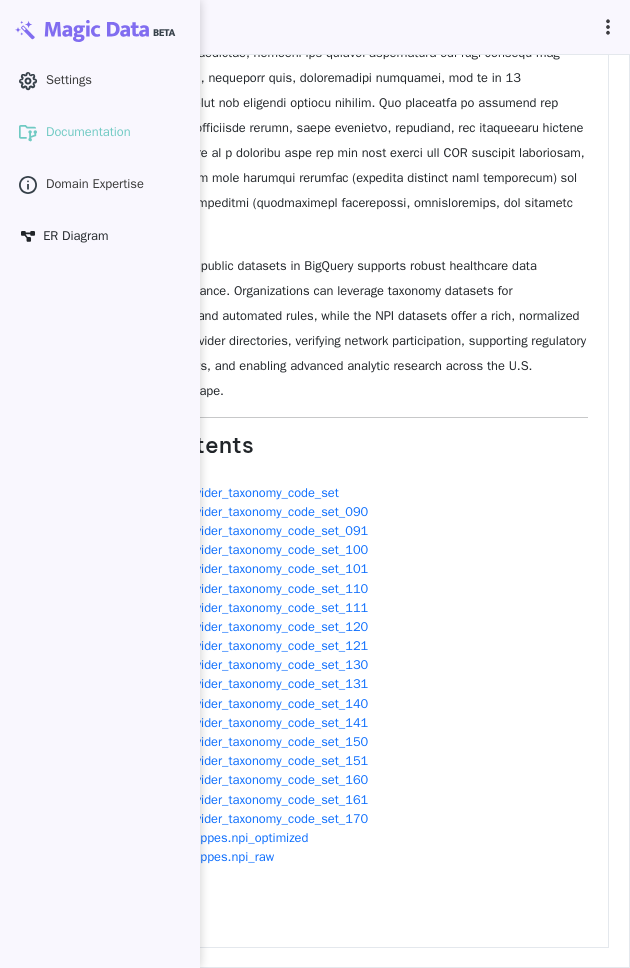 click on "ER Diagram" at bounding box center (75, 236) 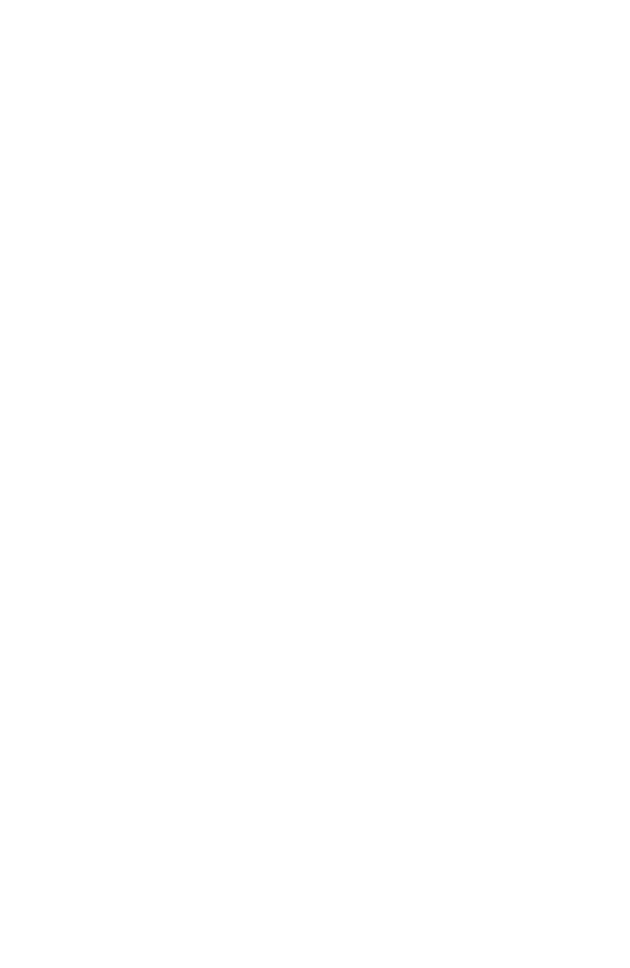 scroll, scrollTop: 0, scrollLeft: 0, axis: both 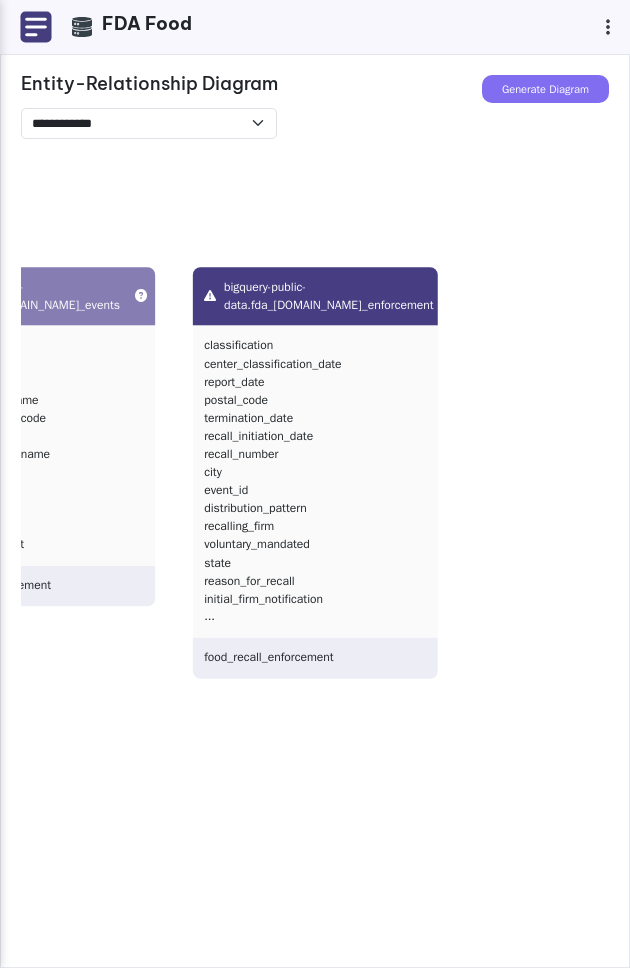 click on "Generate Diagram" at bounding box center [545, 89] 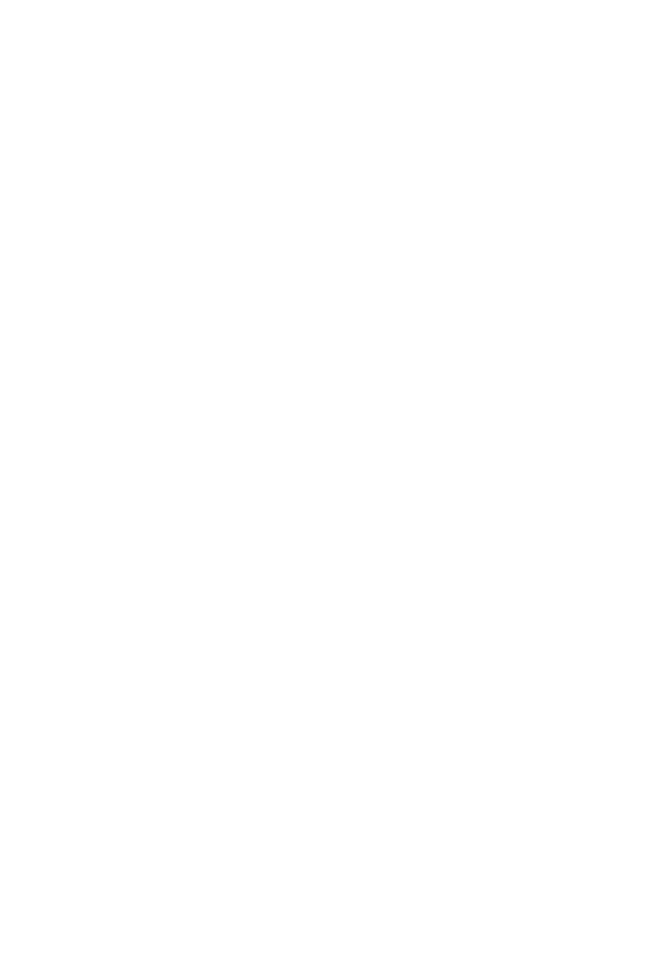 scroll, scrollTop: 0, scrollLeft: 0, axis: both 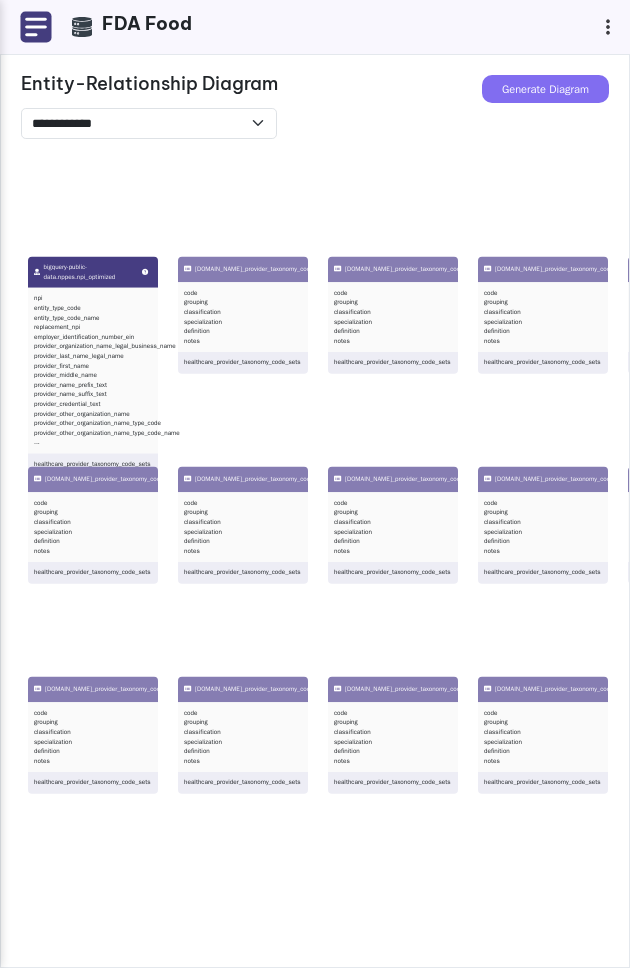drag, startPoint x: 553, startPoint y: 312, endPoint x: 331, endPoint y: 205, distance: 246.44066 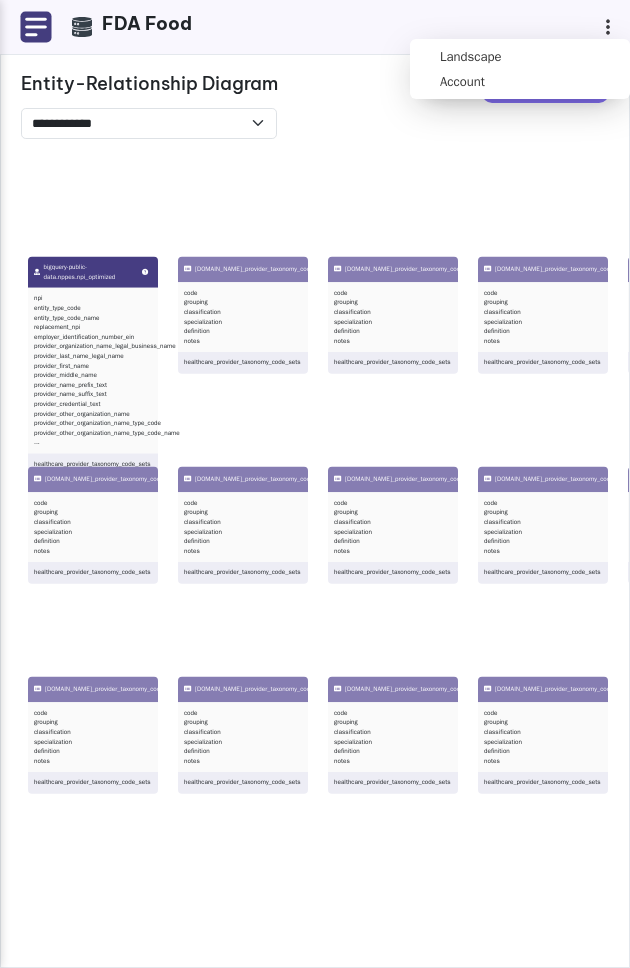 click on "**********" at bounding box center [315, 484] 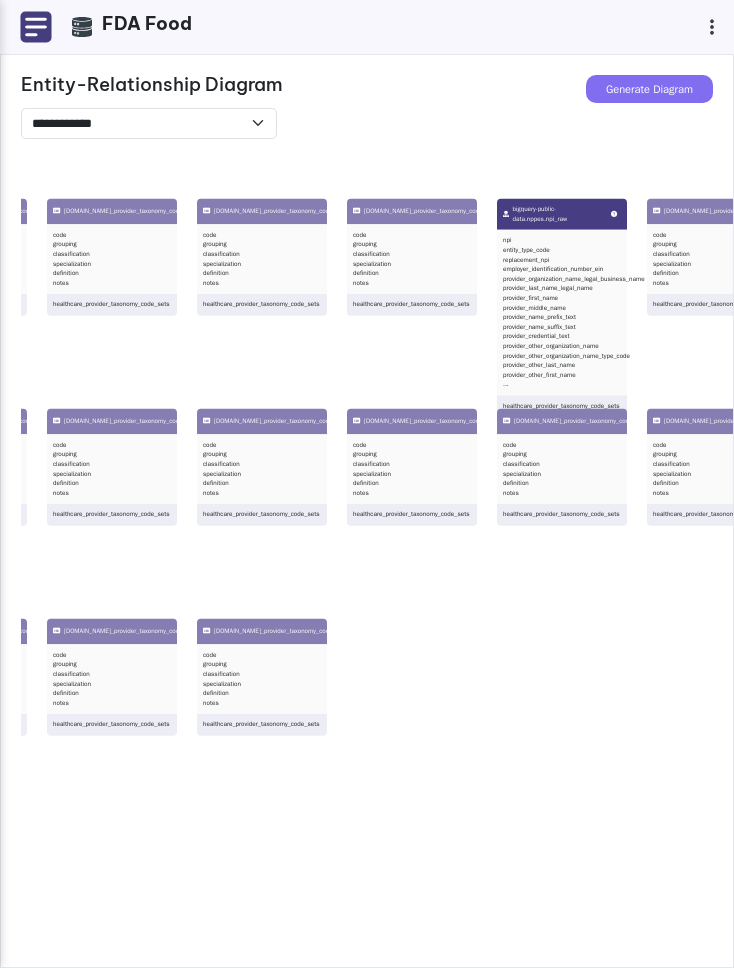drag, startPoint x: 489, startPoint y: 418, endPoint x: 208, endPoint y: 360, distance: 286.92334 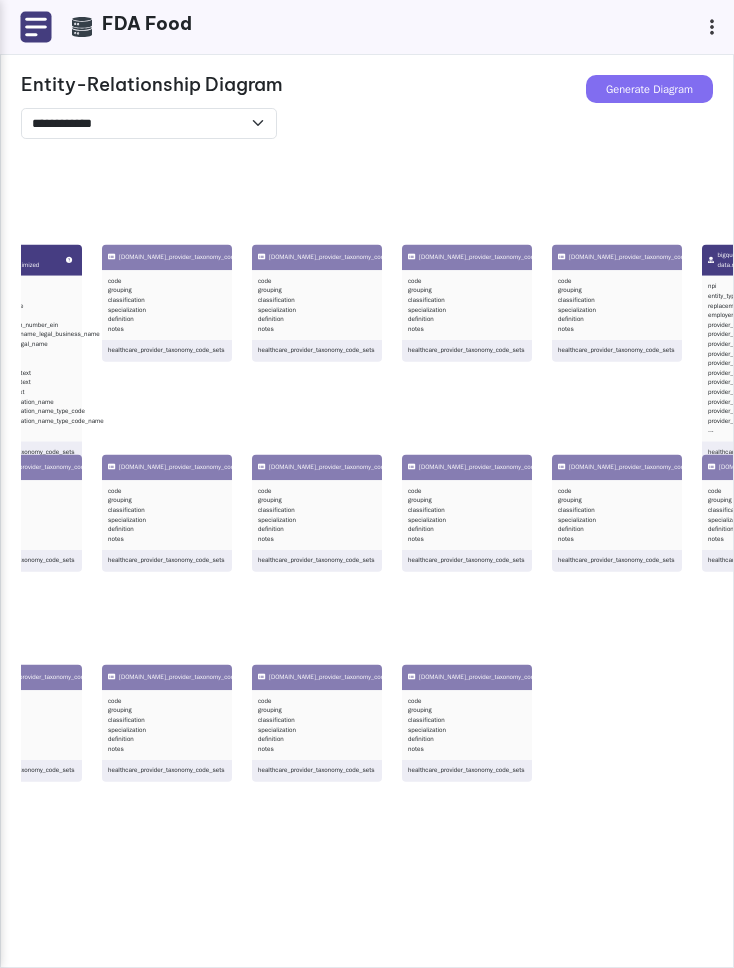 drag, startPoint x: 415, startPoint y: 369, endPoint x: 613, endPoint y: 413, distance: 202.82997 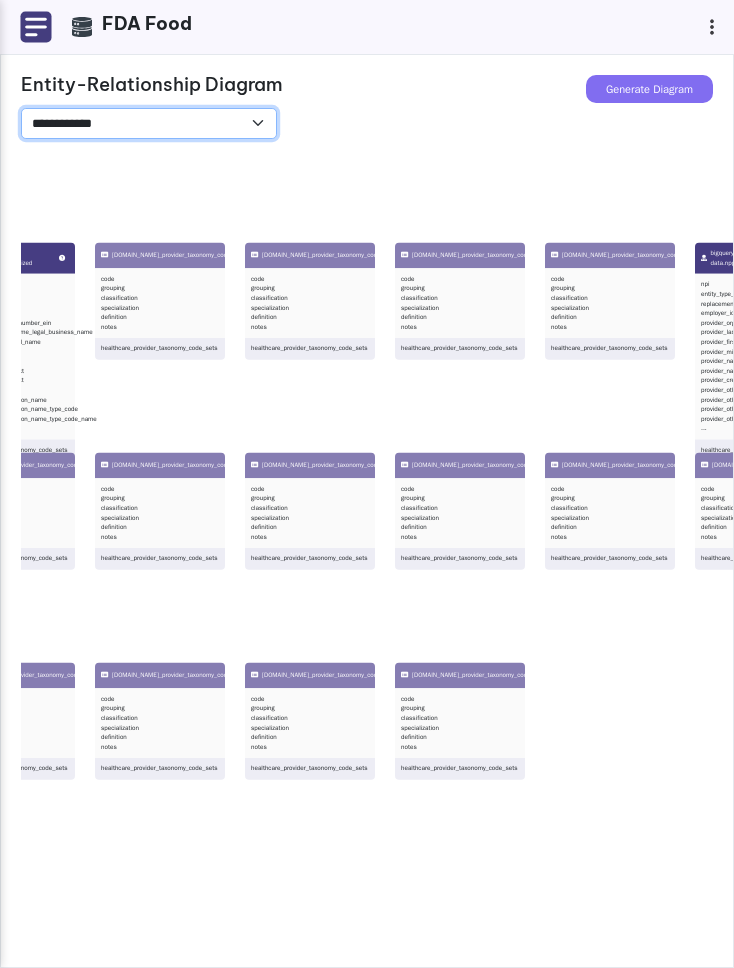 click on "**********" at bounding box center (149, 123) 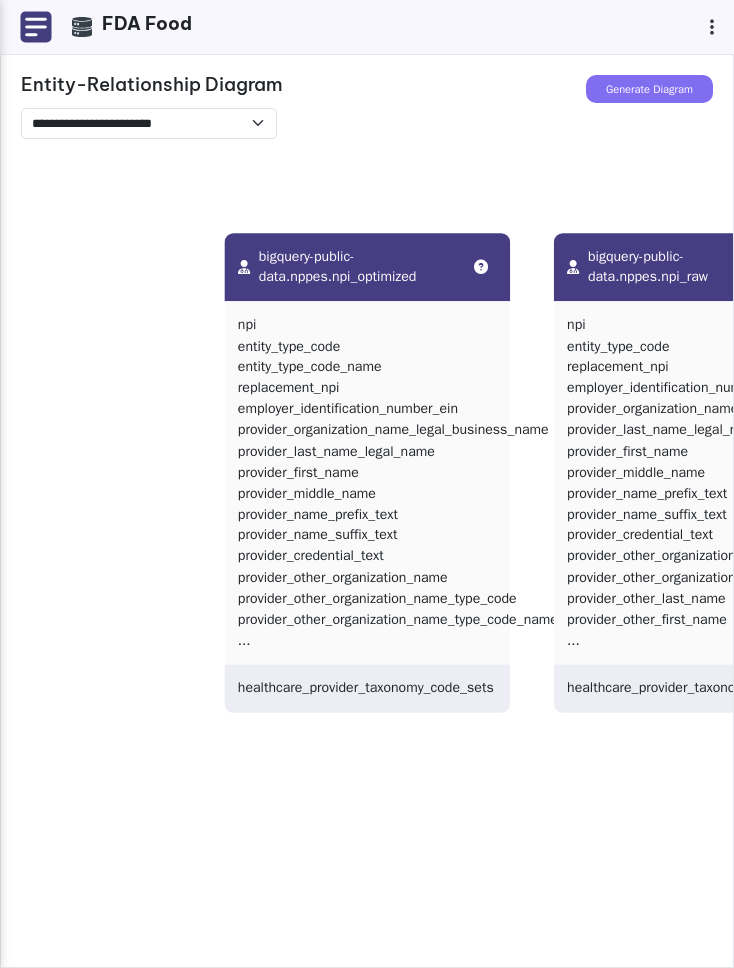 drag, startPoint x: 571, startPoint y: 218, endPoint x: 395, endPoint y: 221, distance: 176.02557 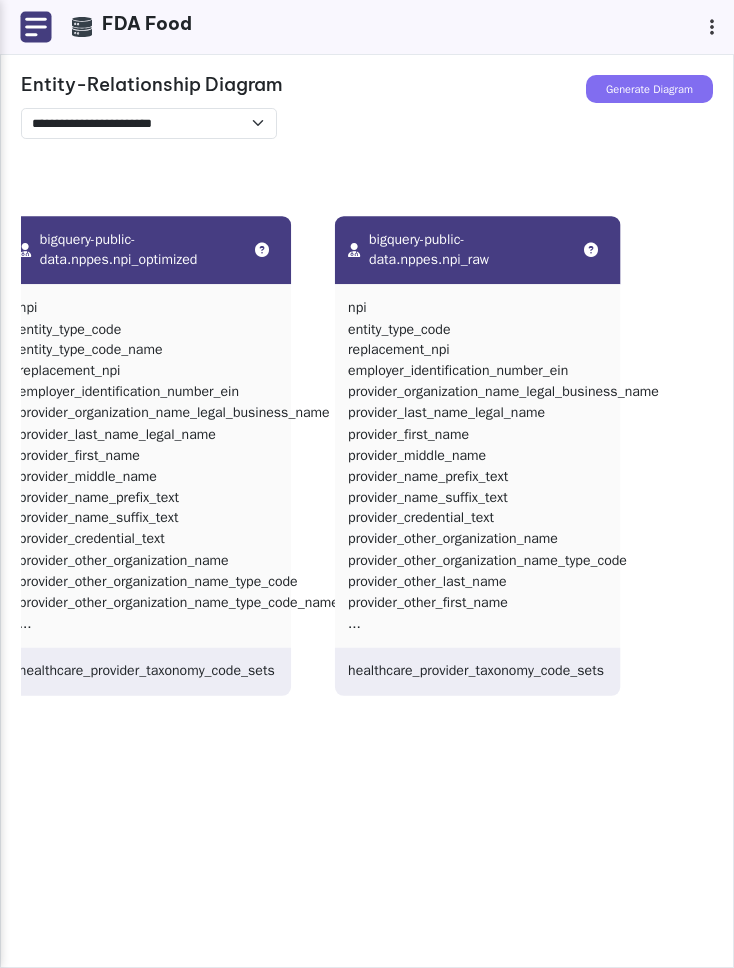 drag, startPoint x: 466, startPoint y: 201, endPoint x: 247, endPoint y: 184, distance: 219.65883 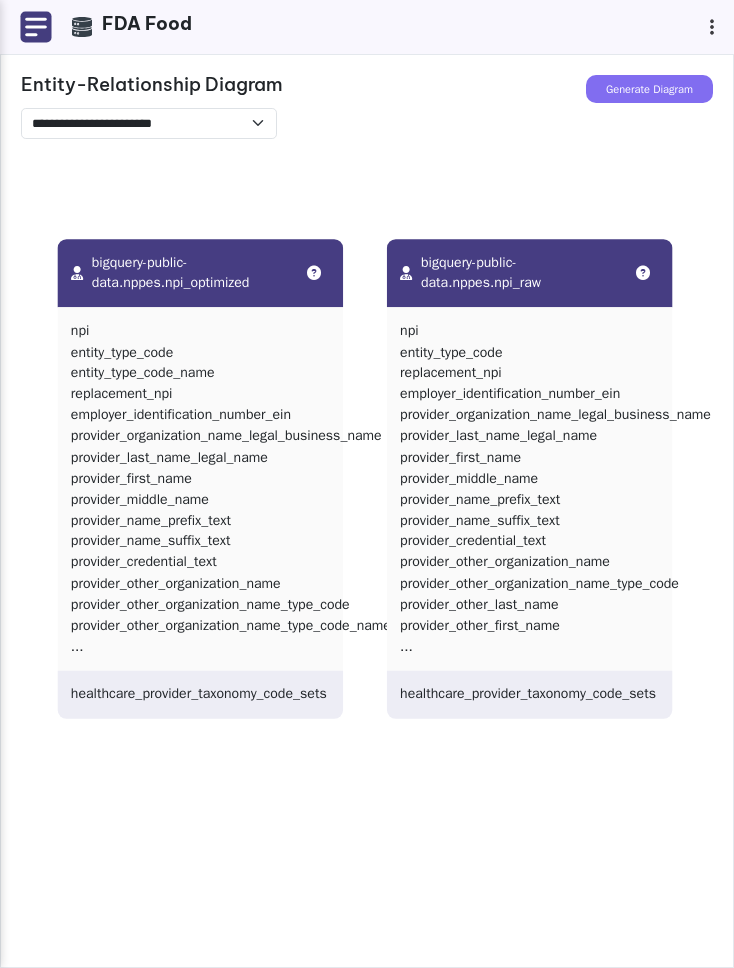 drag, startPoint x: 247, startPoint y: 184, endPoint x: 300, endPoint y: 202, distance: 55.97321 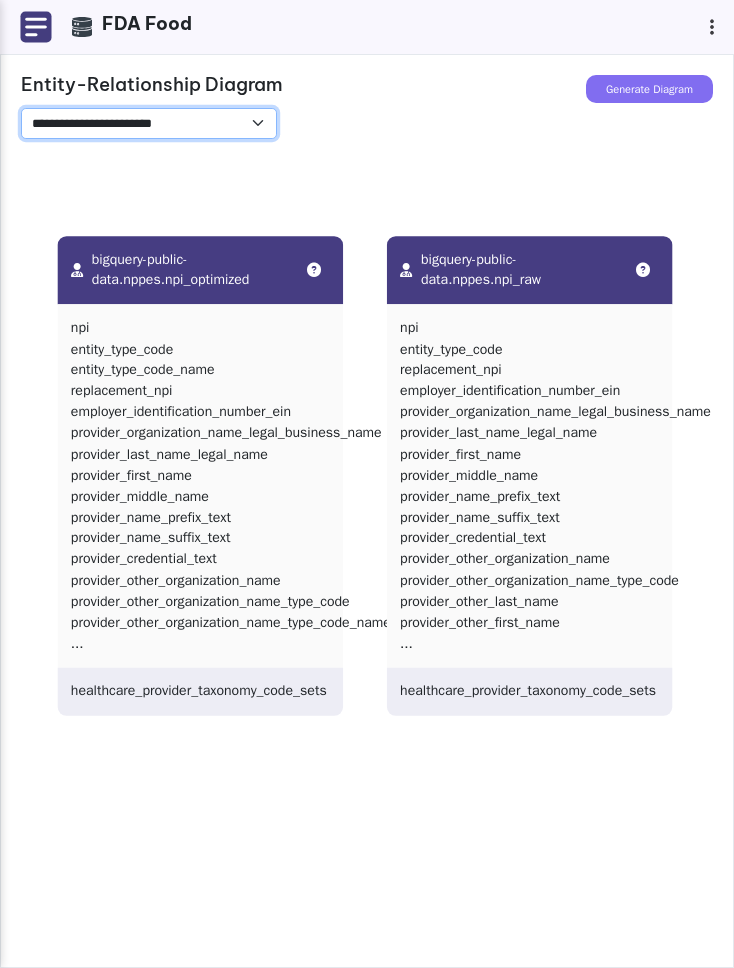 click on "**********" at bounding box center [149, 123] 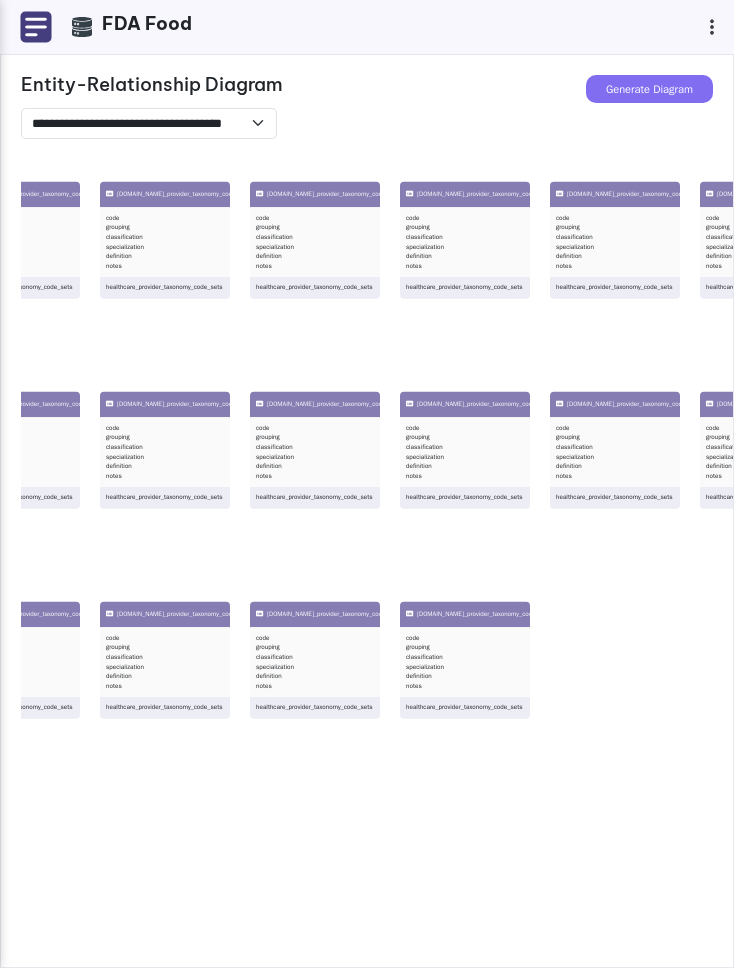drag, startPoint x: 543, startPoint y: 582, endPoint x: 194, endPoint y: 350, distance: 419.07635 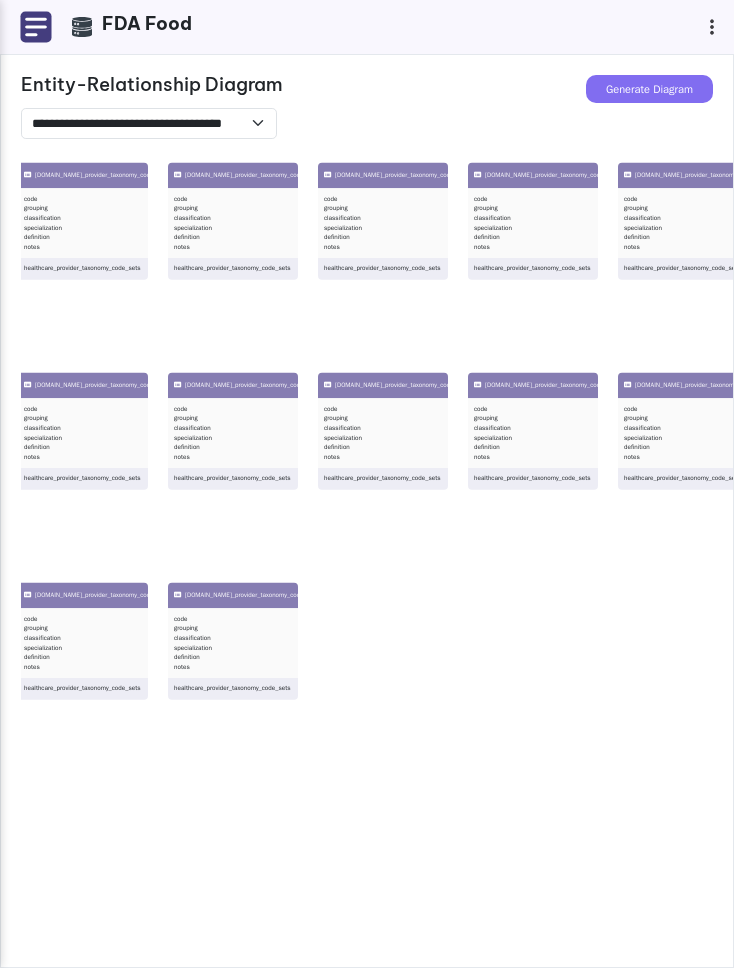 drag, startPoint x: 473, startPoint y: 338, endPoint x: 241, endPoint y: 318, distance: 232.86047 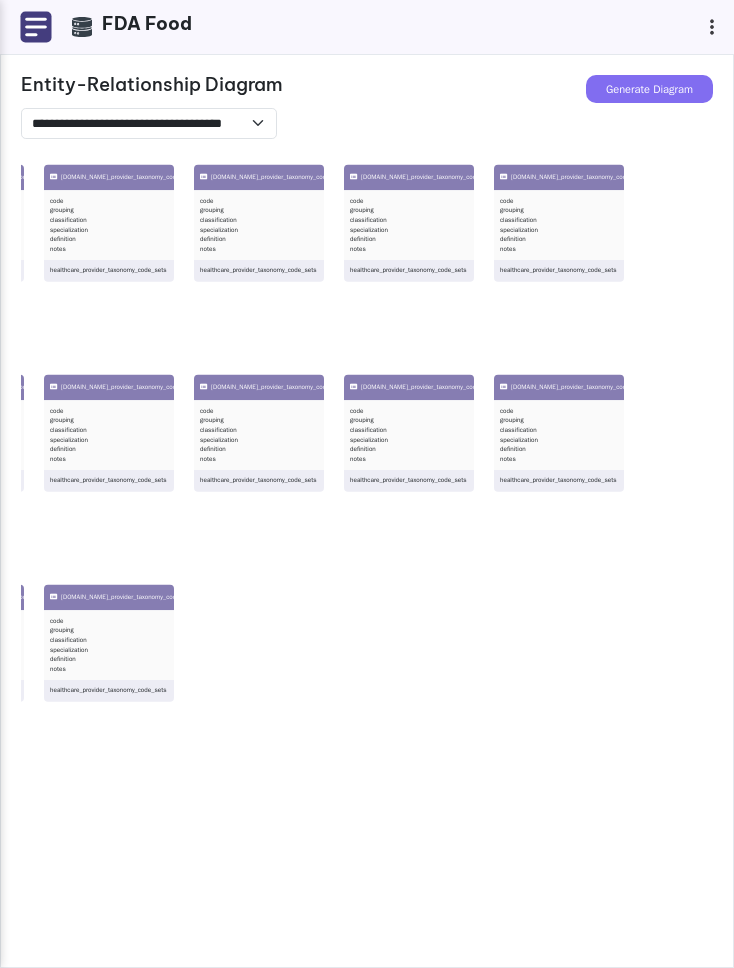 drag, startPoint x: 497, startPoint y: 326, endPoint x: 180, endPoint y: 393, distance: 324.00308 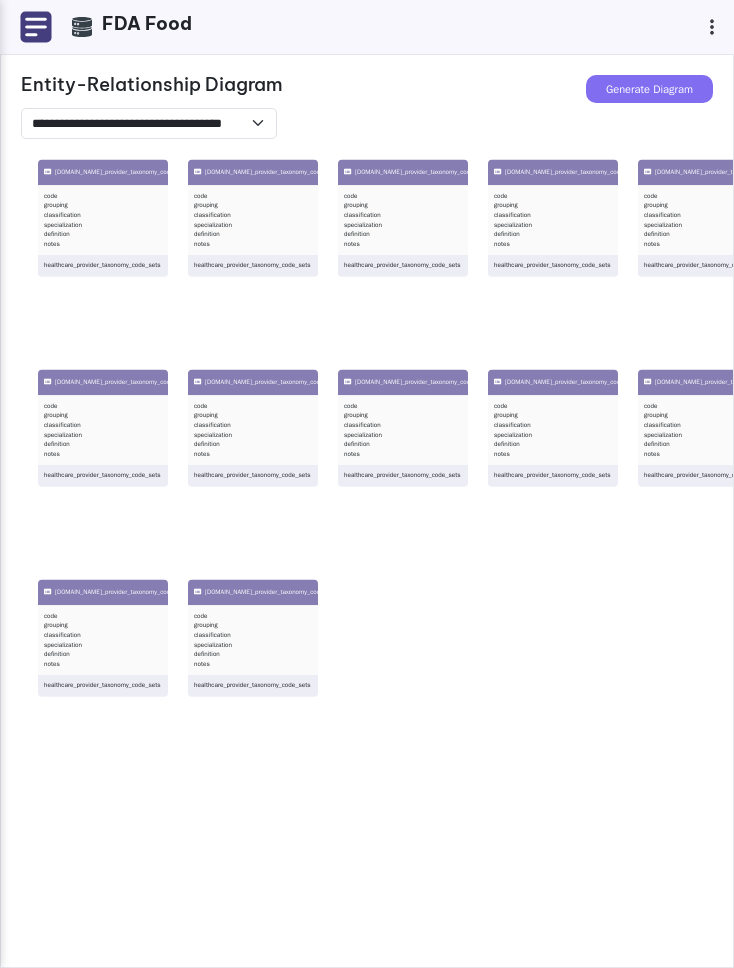 drag, startPoint x: 240, startPoint y: 376, endPoint x: 772, endPoint y: 323, distance: 534.63354 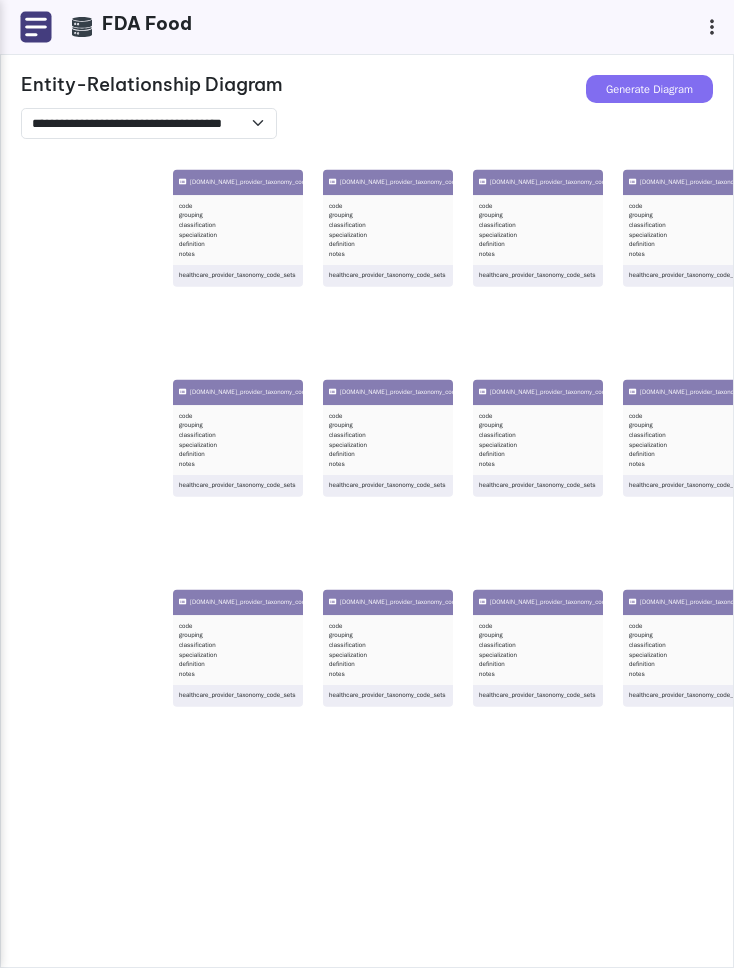 drag, startPoint x: 351, startPoint y: 343, endPoint x: 589, endPoint y: 338, distance: 238.05252 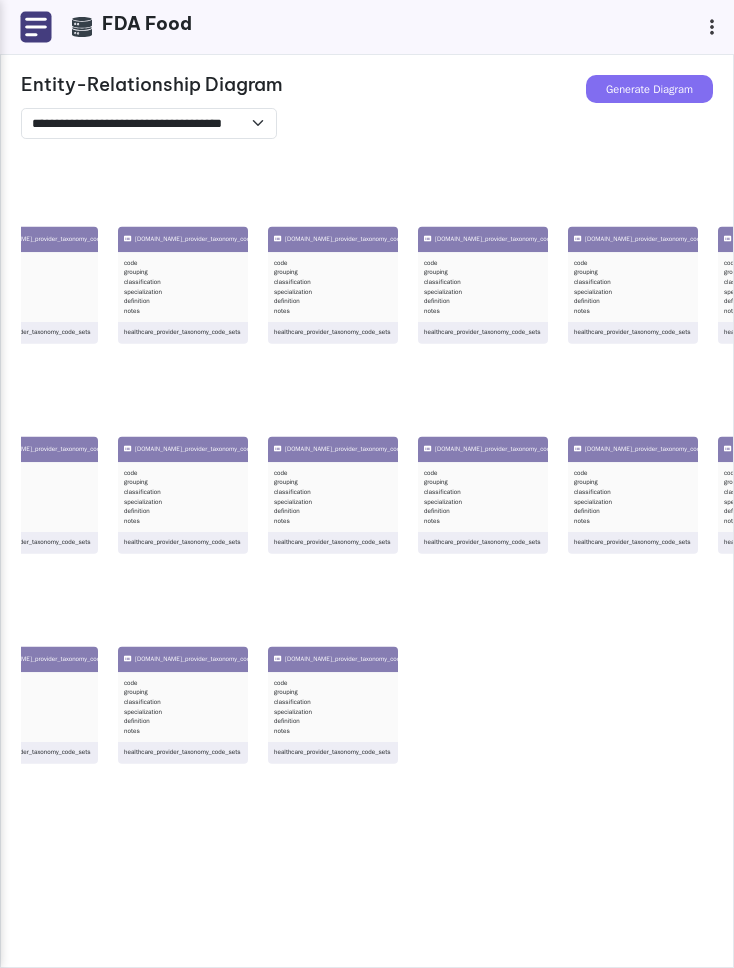 drag, startPoint x: 571, startPoint y: 338, endPoint x: 218, endPoint y: 393, distance: 357.259 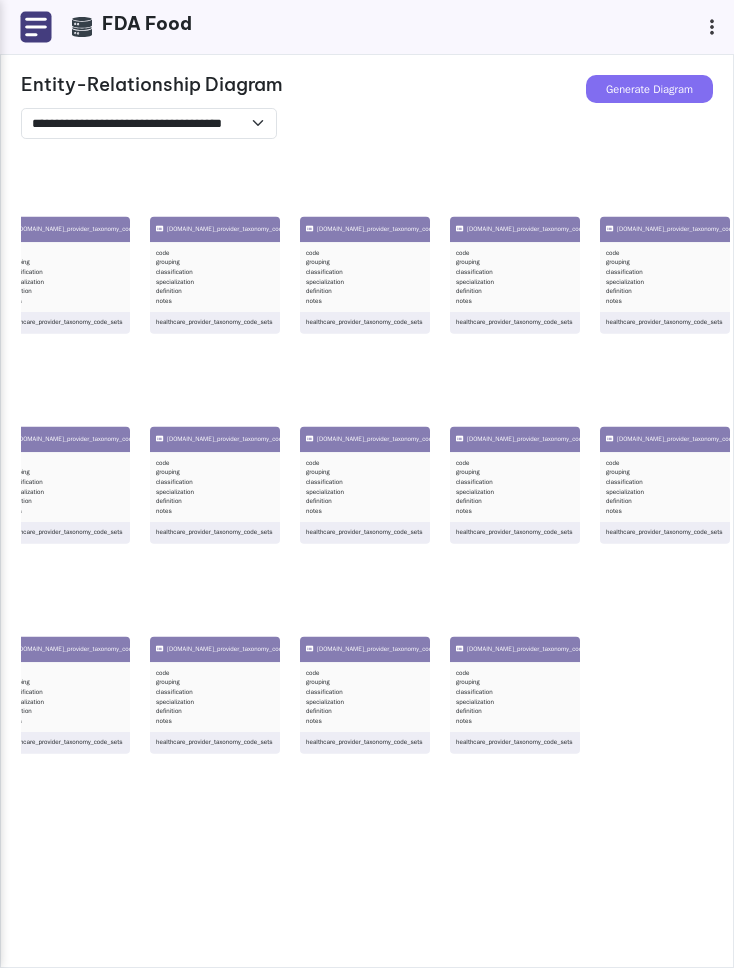 drag, startPoint x: 523, startPoint y: 395, endPoint x: 706, endPoint y: 385, distance: 183.27303 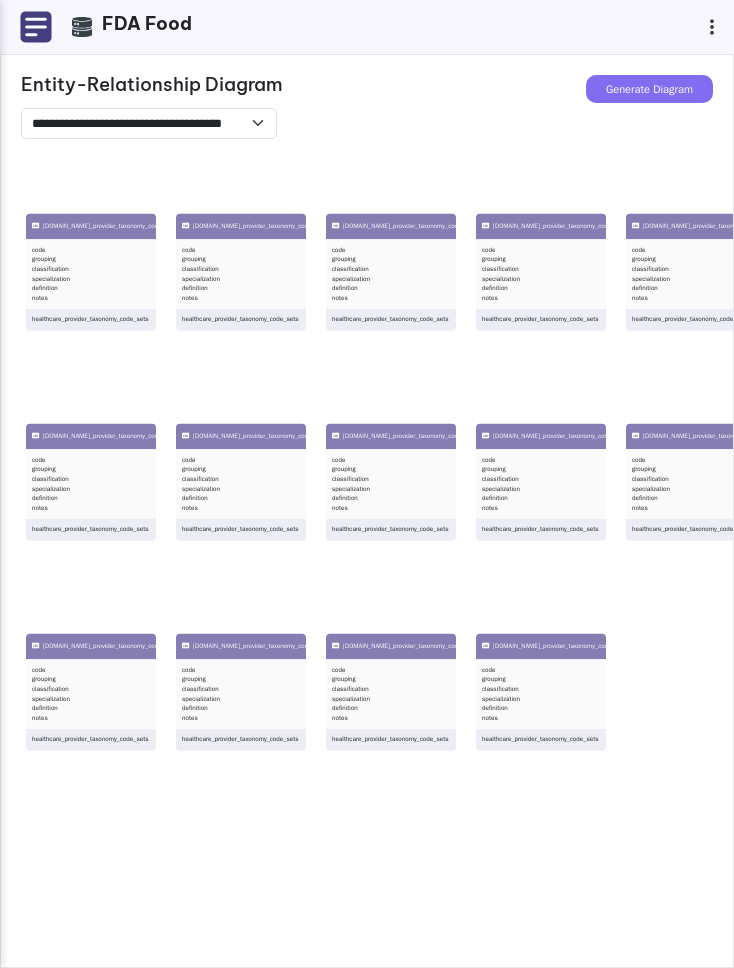 drag, startPoint x: 391, startPoint y: 400, endPoint x: 417, endPoint y: 397, distance: 26.172504 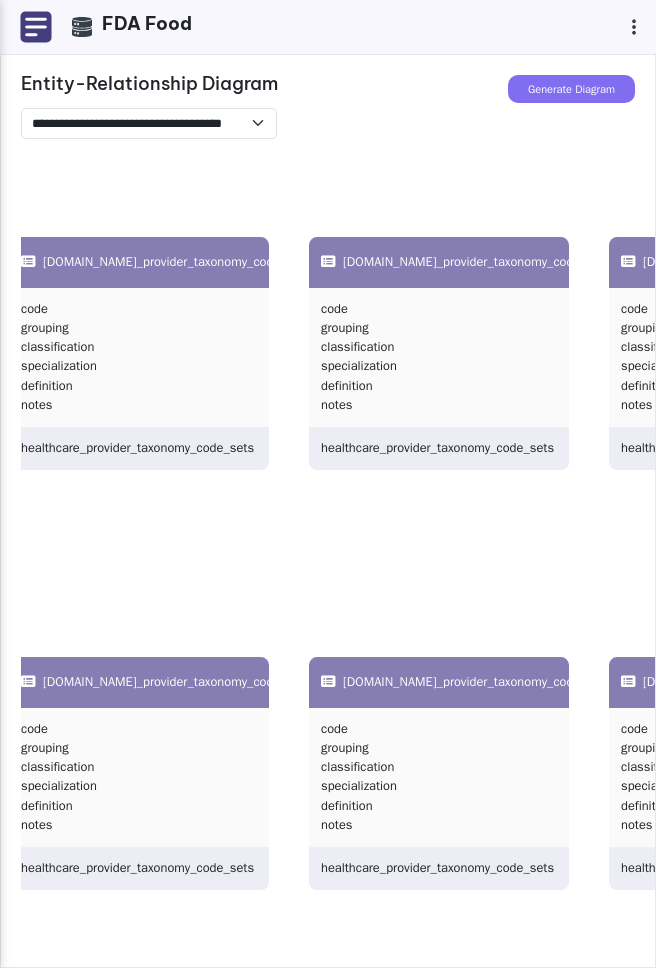 click on "bigquery-public-data.nppes.healthcare_provider_taxonomy_code_set_150 code grouping classification specialization definition notes healthcare_provider_taxonomy_code_sets bigquery-public-data.nppes.healthcare_provider_taxonomy_code_set_121 code grouping classification specialization definition notes healthcare_provider_taxonomy_code_sets bigquery-public-data.nppes.healthcare_provider_taxonomy_code_set_100 code grouping classification specialization definition notes healthcare_provider_taxonomy_code_sets bigquery-public-data.nppes.healthcare_provider_taxonomy_code_set_141 code grouping classification specialization definition notes healthcare_provider_taxonomy_code_sets bigquery-public-data.nppes.healthcare_provider_taxonomy_code_set_120 code grouping classification specialization definition notes healthcare_provider_taxonomy_code_sets bigquery-public-data.nppes.healthcare_provider_taxonomy_code_set_091 code grouping classification specialization definition notes healthcare_provider_taxonomy_code_sets code notes" at bounding box center [349, 623] 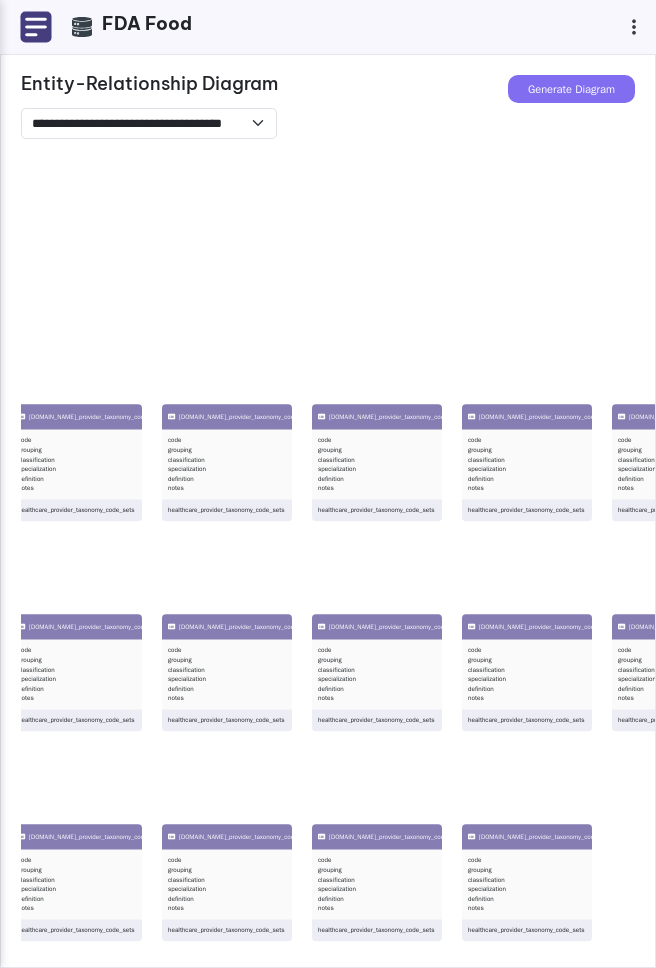 click on "**********" at bounding box center (328, 484) 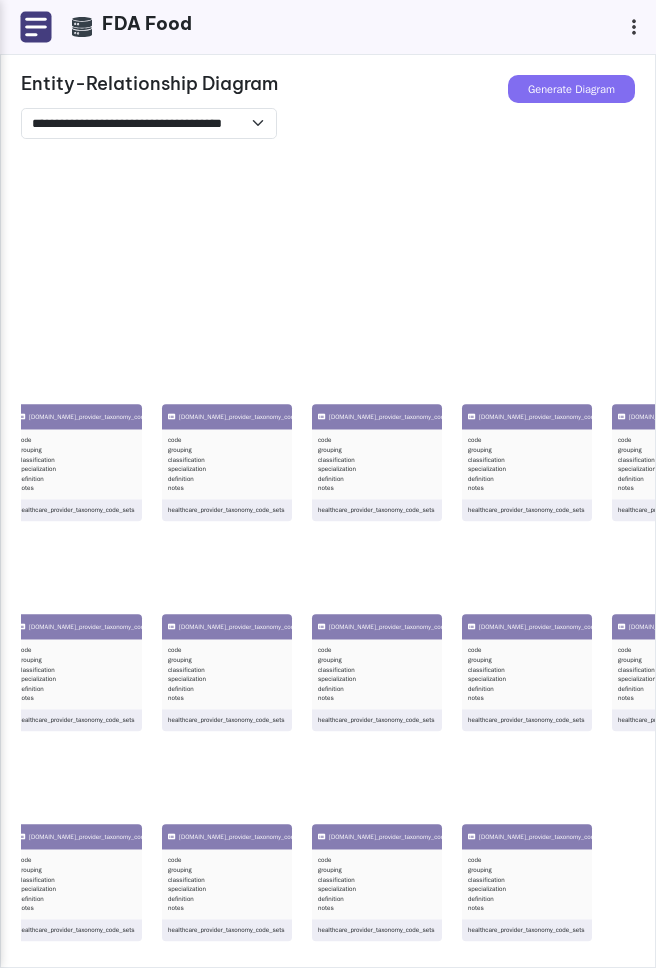 click on "**********" at bounding box center (328, 484) 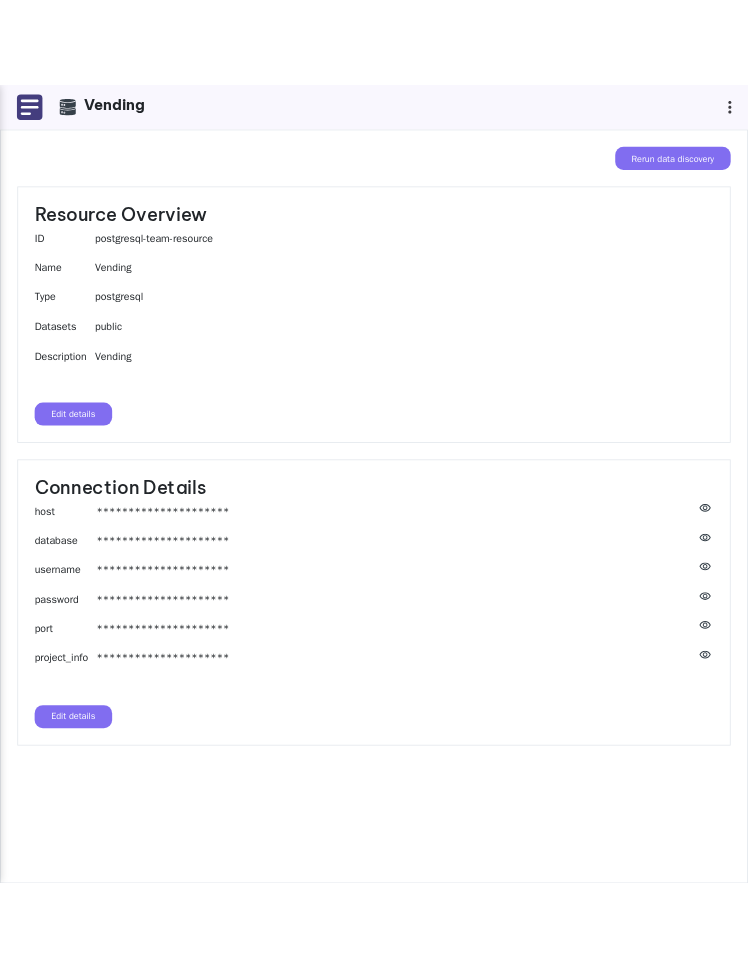 scroll, scrollTop: 0, scrollLeft: 0, axis: both 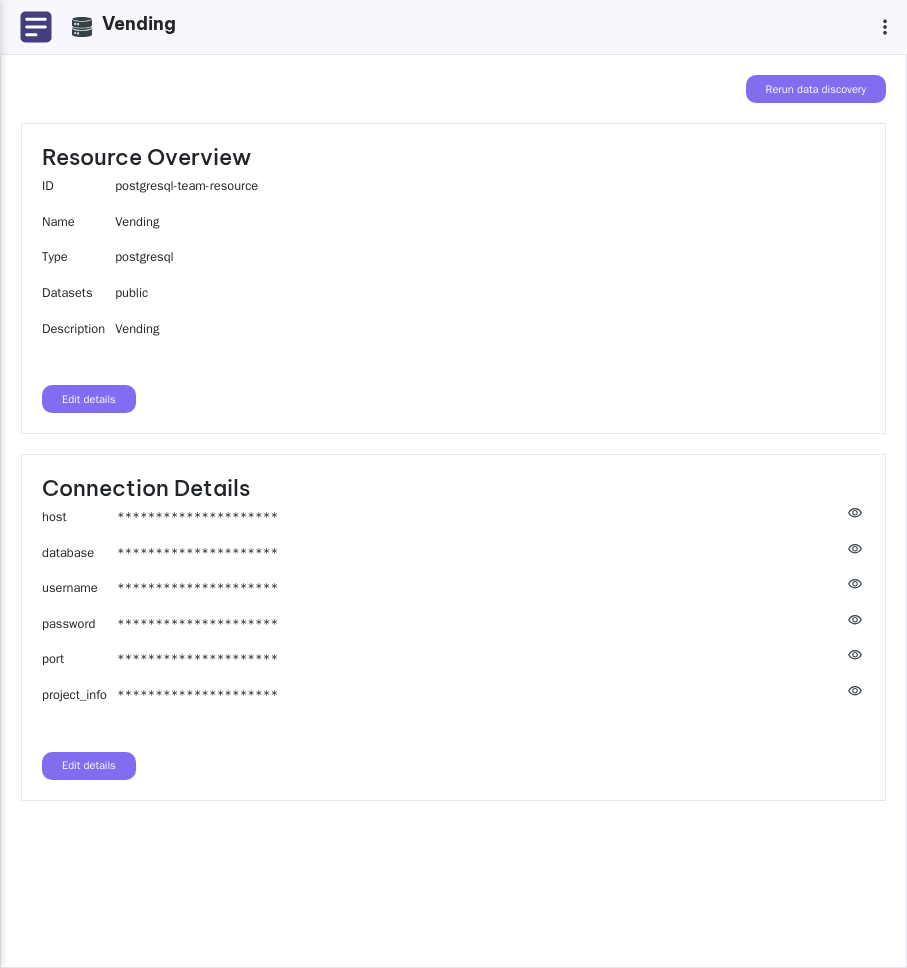 click at bounding box center [36, 27] 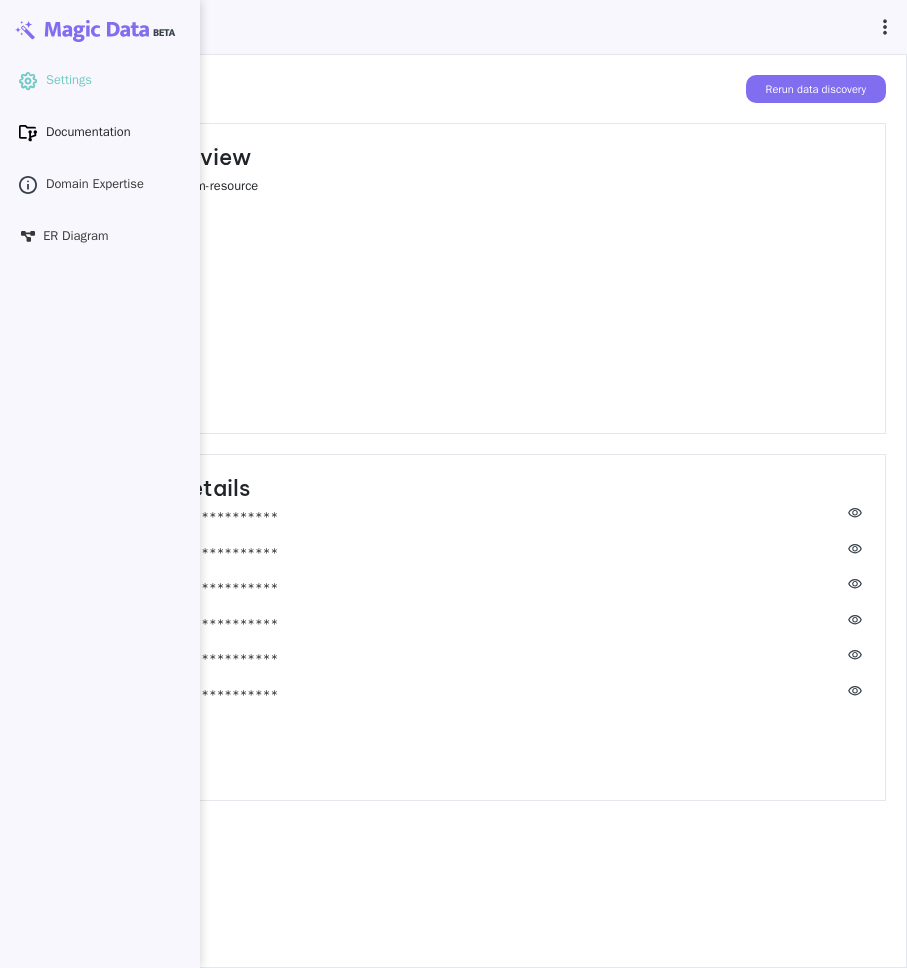 click on "Documentation" at bounding box center (88, 132) 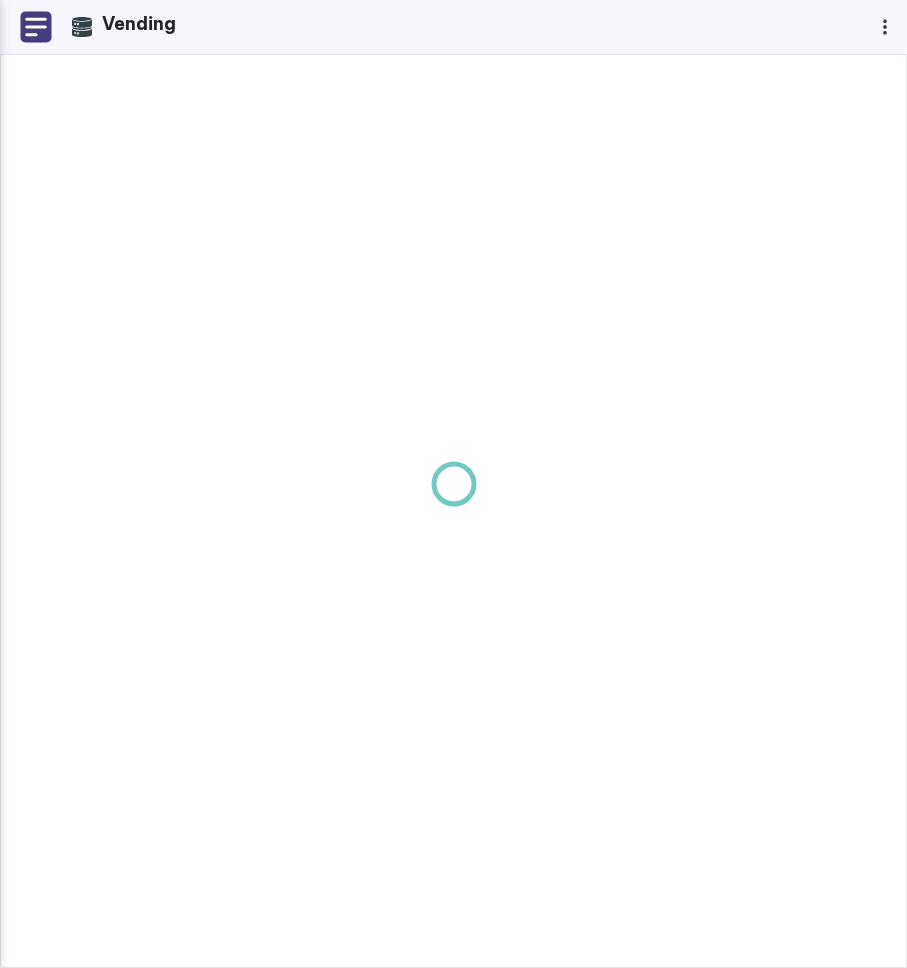 click at bounding box center (453, 484) 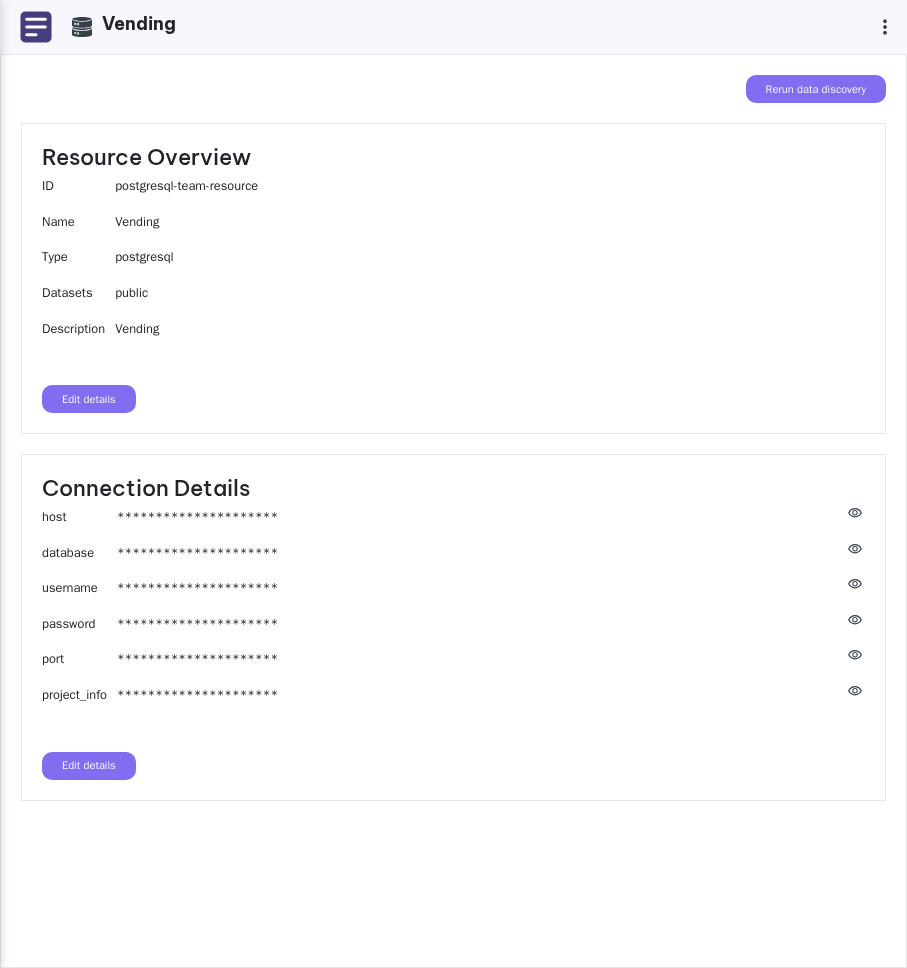 click on "Rerun data discovery" at bounding box center (816, 89) 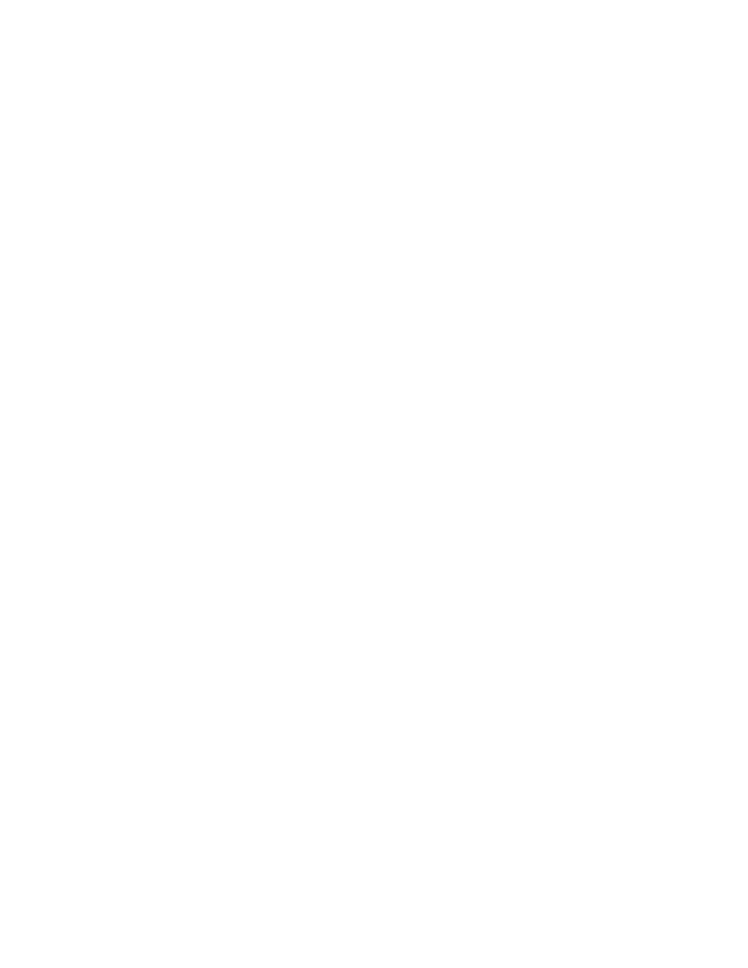 scroll, scrollTop: 0, scrollLeft: 0, axis: both 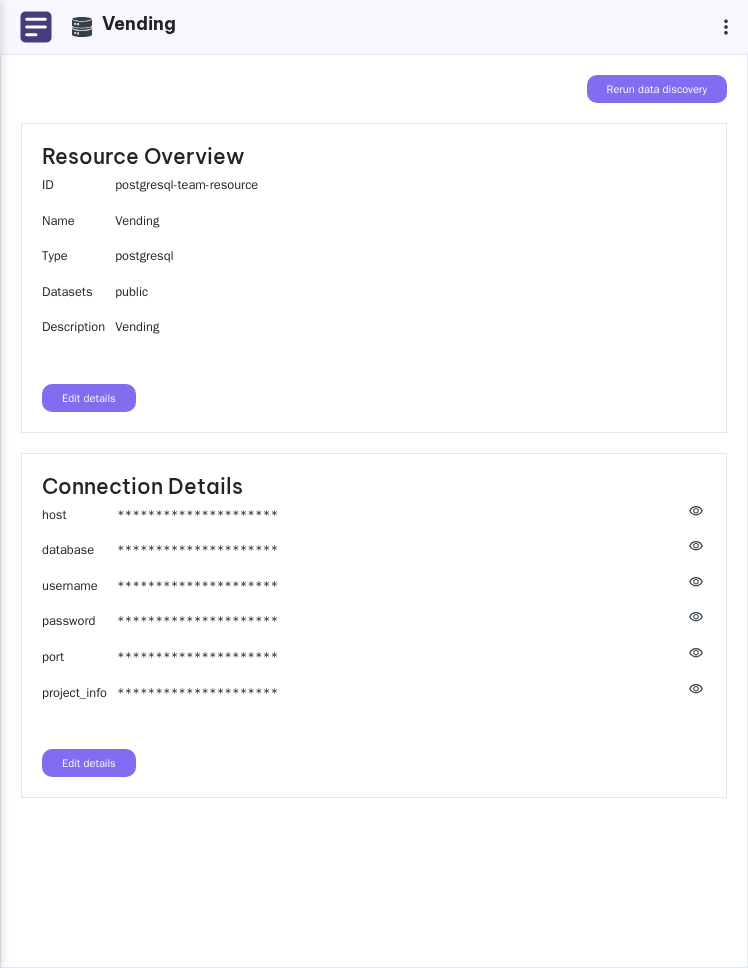 click on "**********" at bounding box center [374, 484] 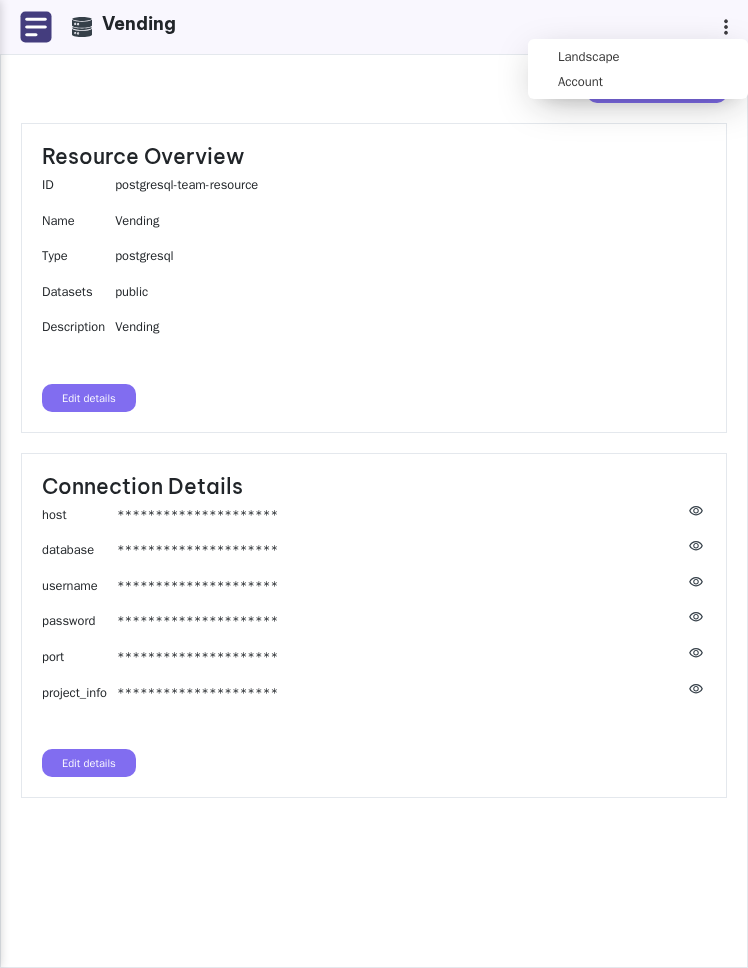 click on "**********" at bounding box center [374, 484] 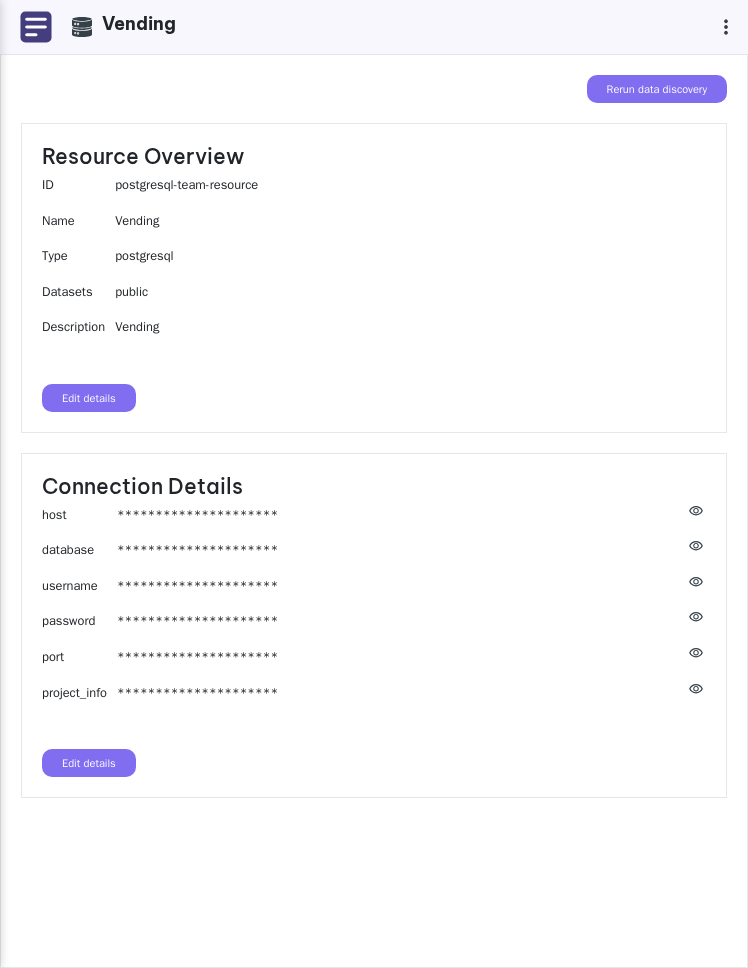 click on "**********" at bounding box center [374, 484] 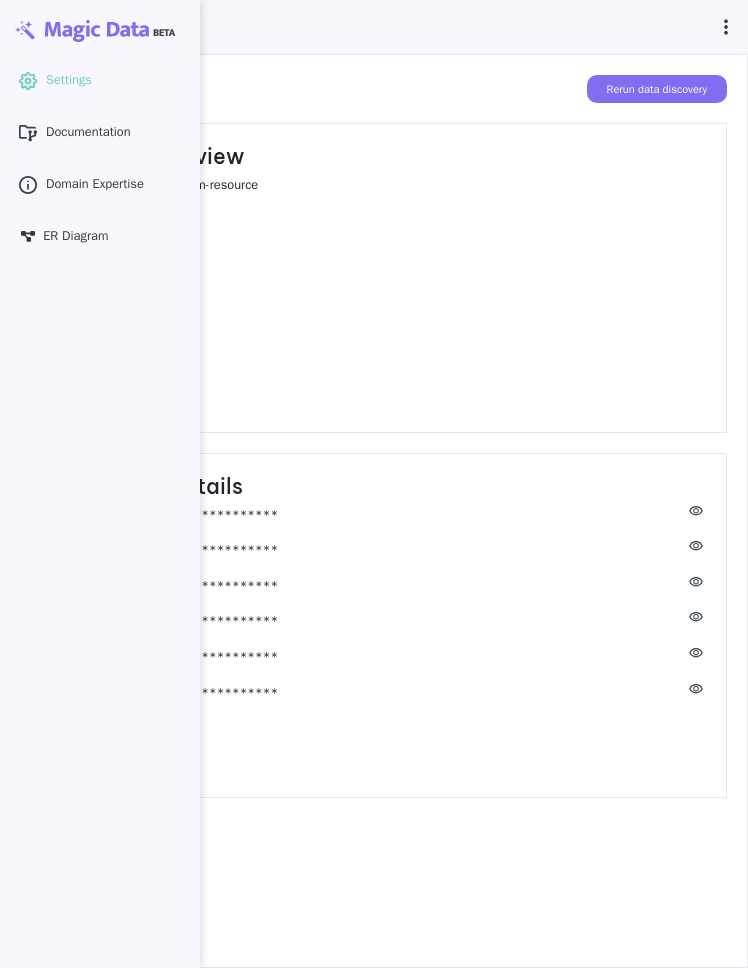 click on ".cls-1 {
clip-path: url(#clippath);
}
.cls-2 {
fill: none;
}
.cls-2, .cls-3 {
stroke-width: 0px;
}
.cls-3 {
fill: #373737;
}
Vending" at bounding box center [374, 27] 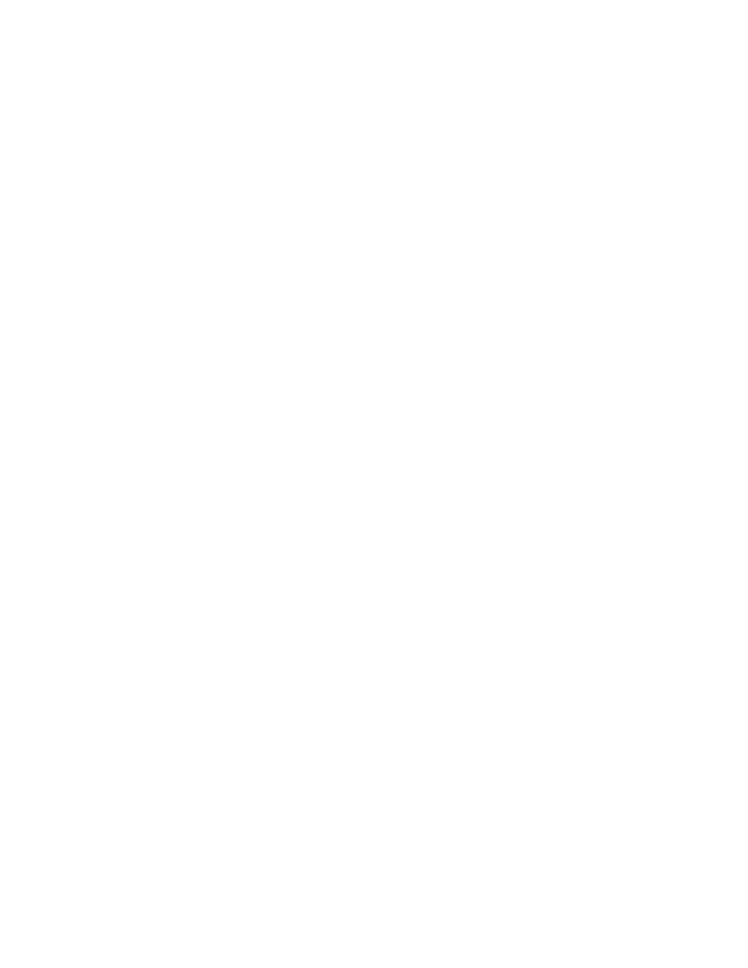 scroll, scrollTop: 0, scrollLeft: 0, axis: both 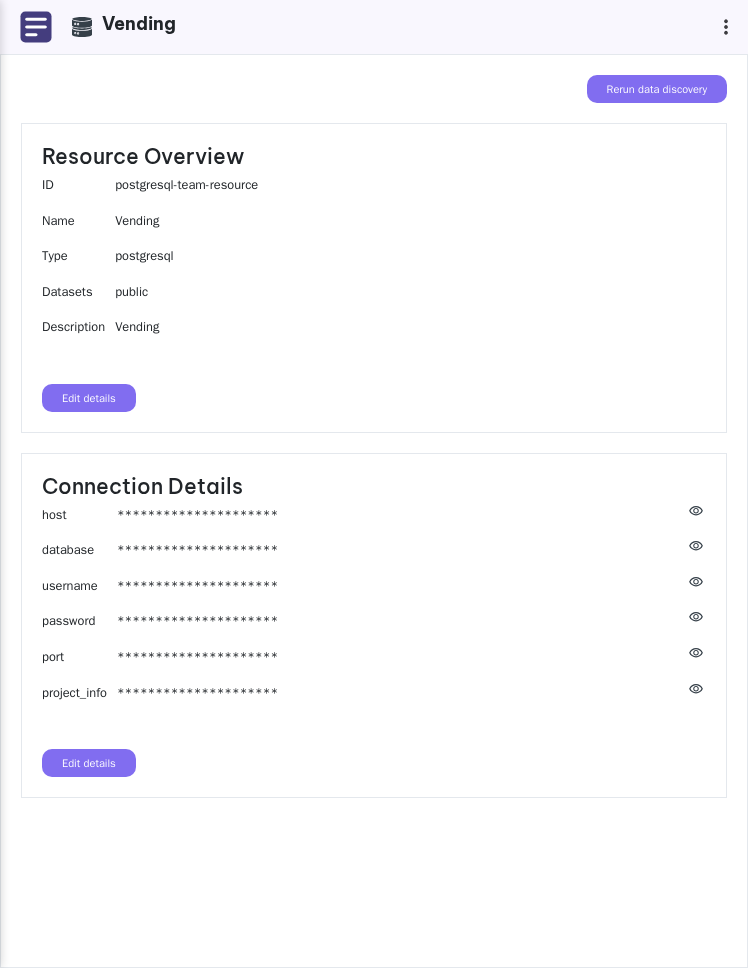 click at bounding box center (36, 27) 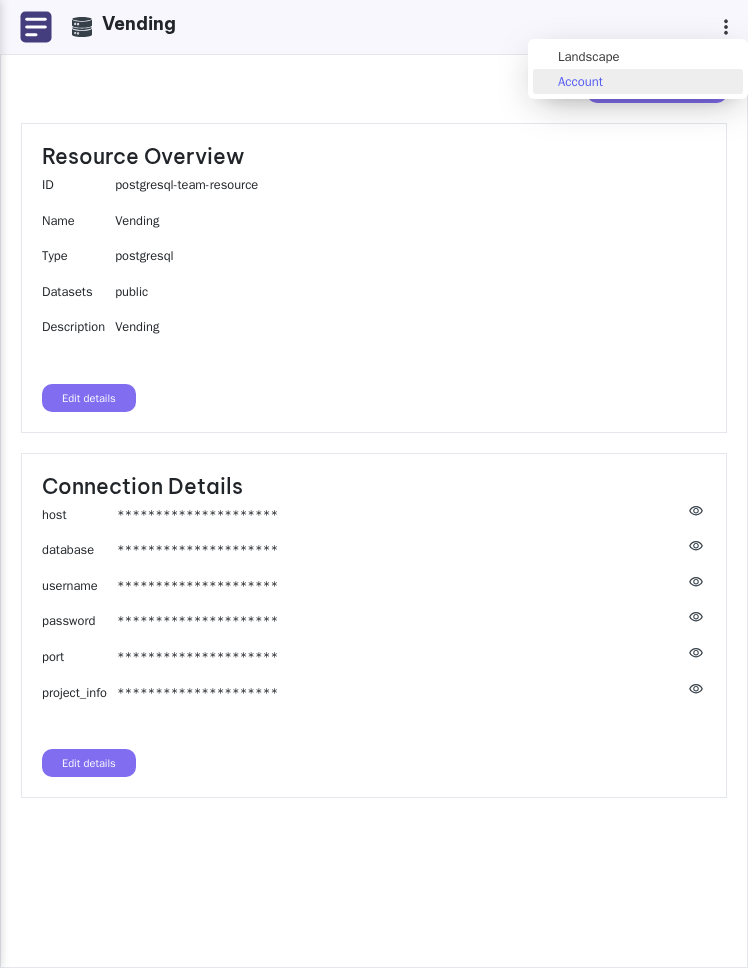 click on "Account" at bounding box center [638, 81] 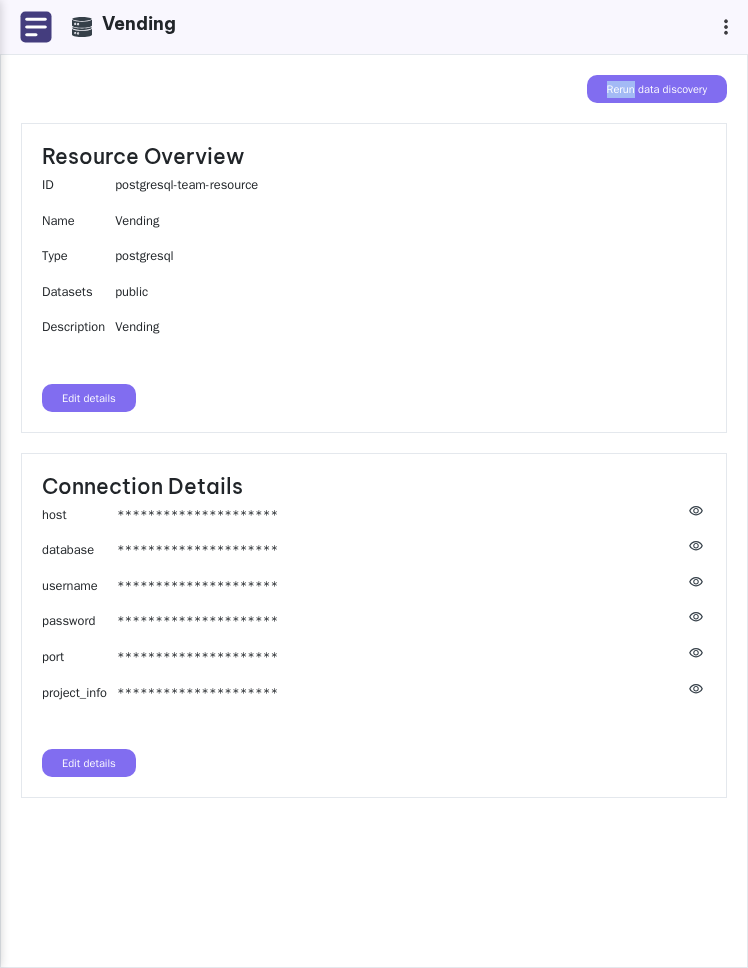 click on "**********" at bounding box center [374, 511] 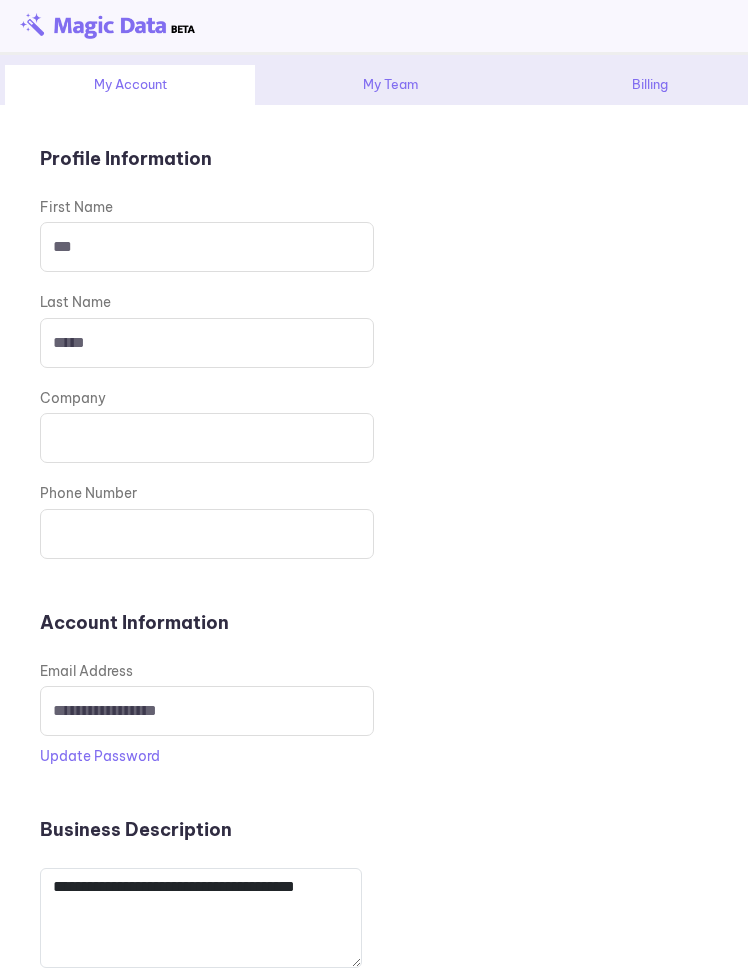 scroll, scrollTop: 0, scrollLeft: 0, axis: both 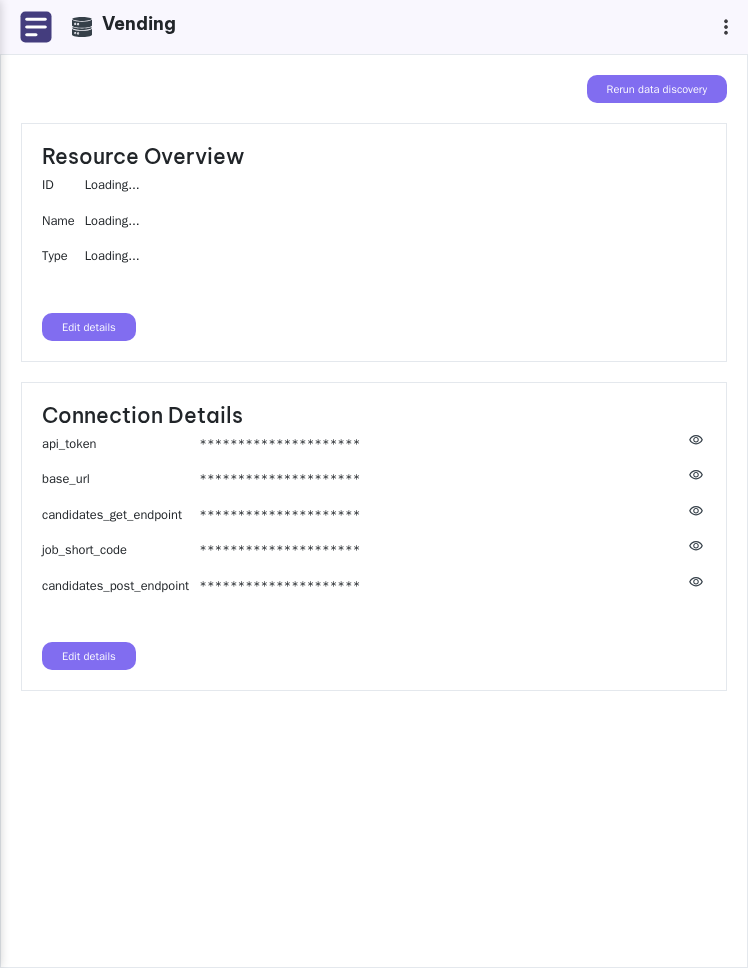 click on "**********" at bounding box center [374, 484] 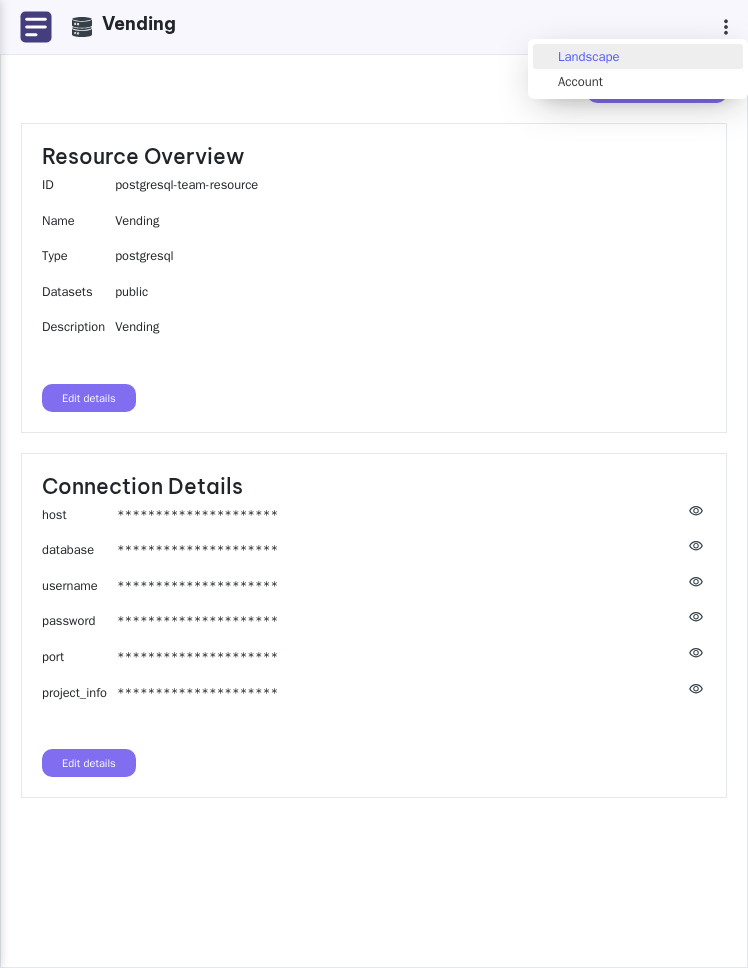 click on "Landscape" at bounding box center [638, 56] 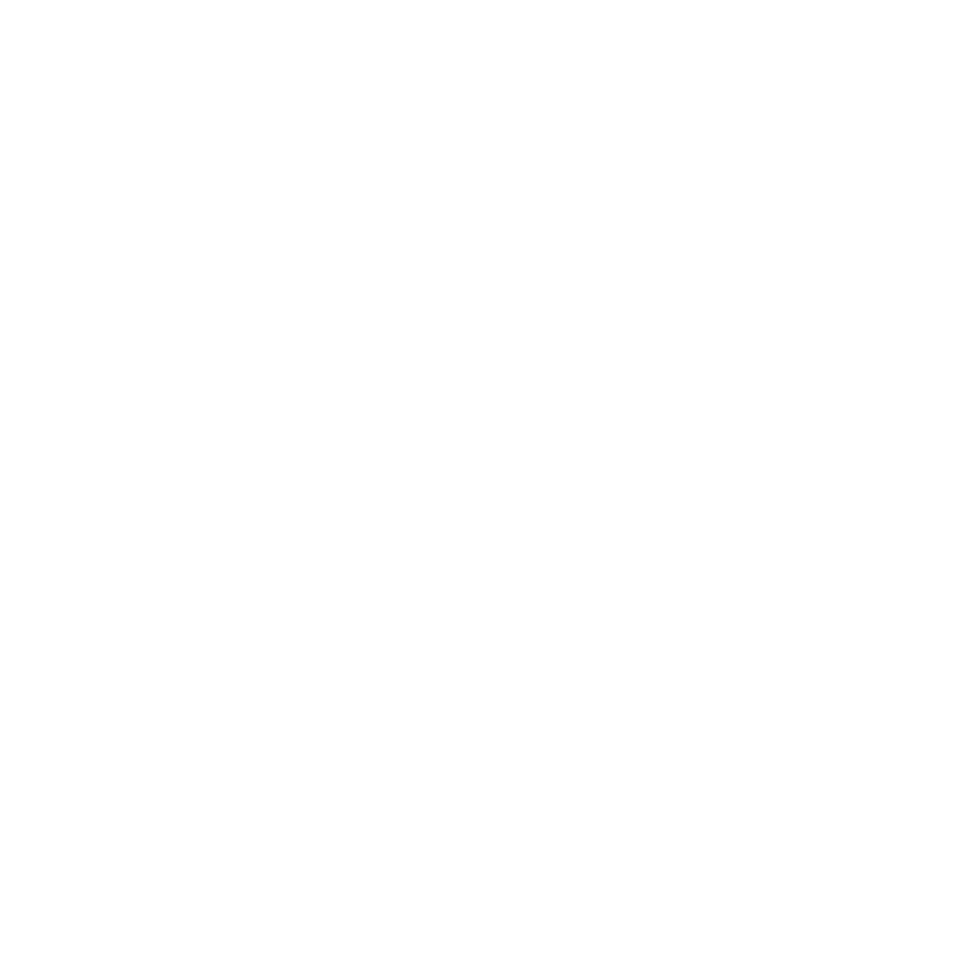 scroll, scrollTop: 0, scrollLeft: 0, axis: both 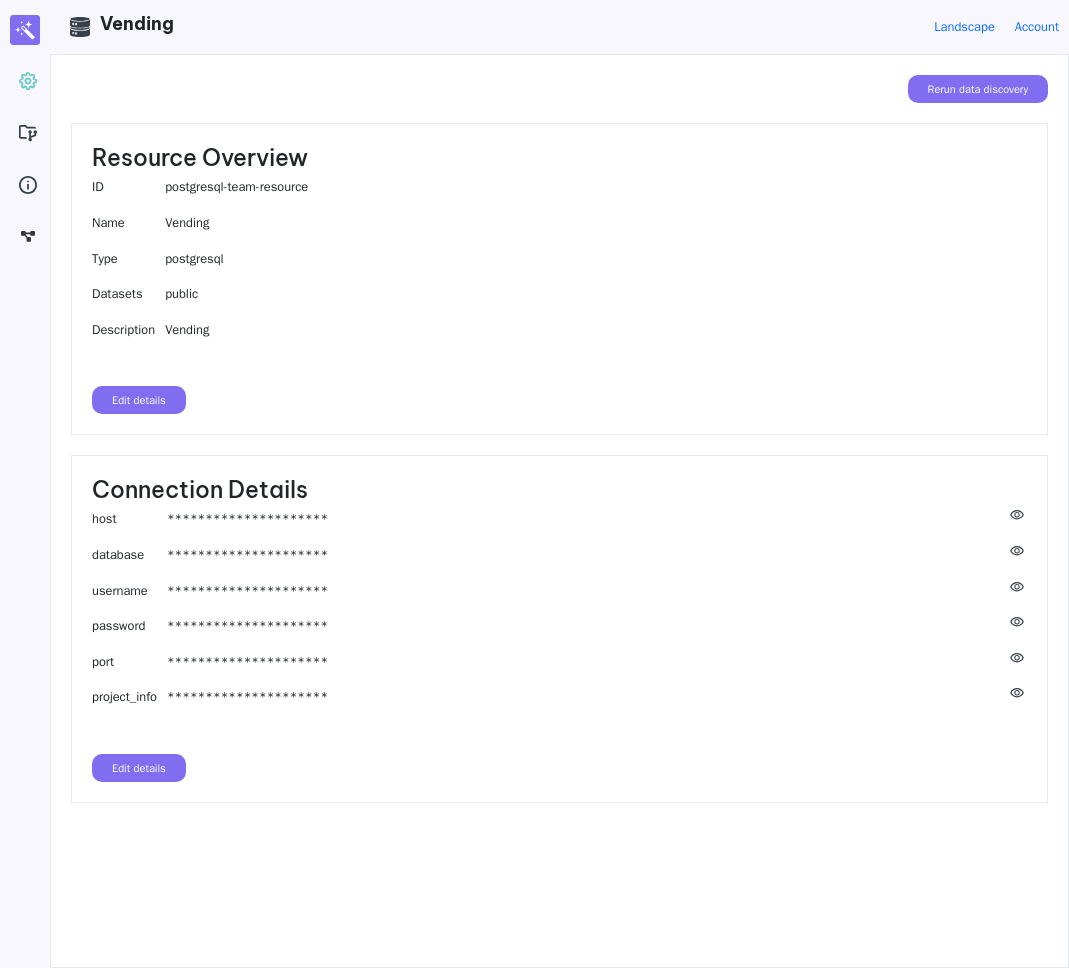 click on "Rerun data discovery" at bounding box center [559, 89] 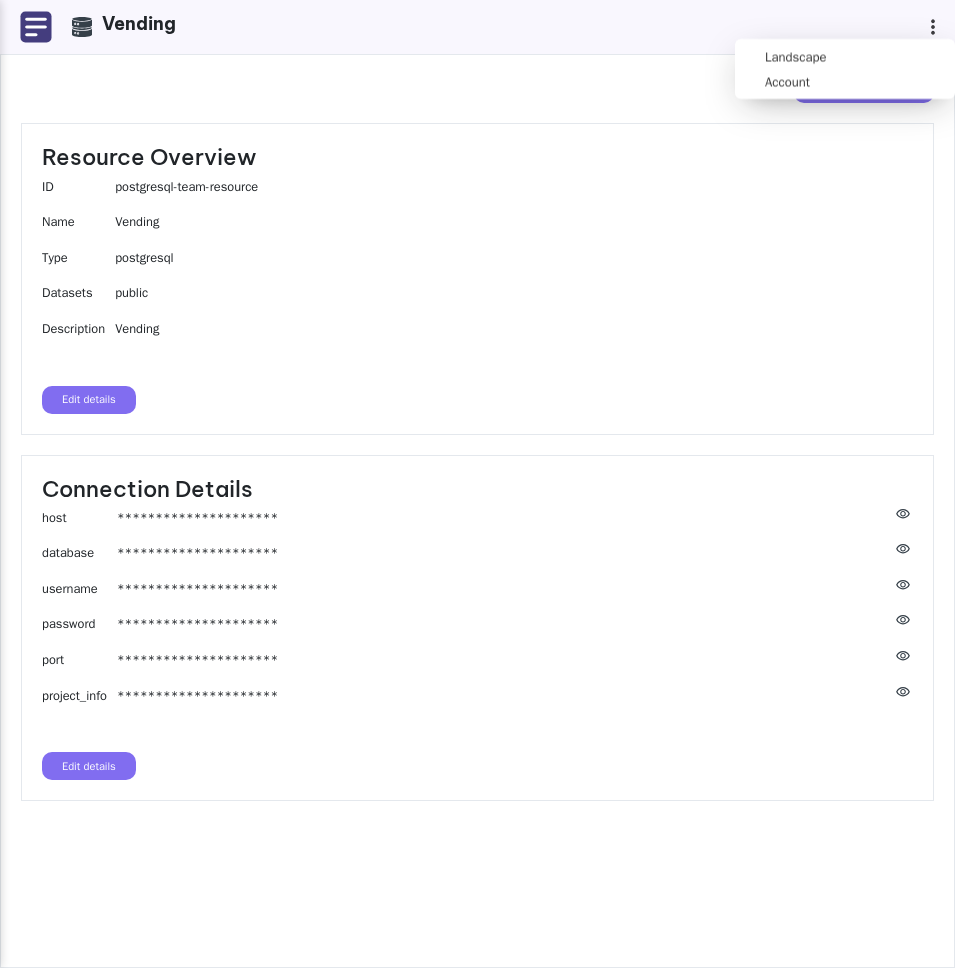 click on "**********" at bounding box center [477, 484] 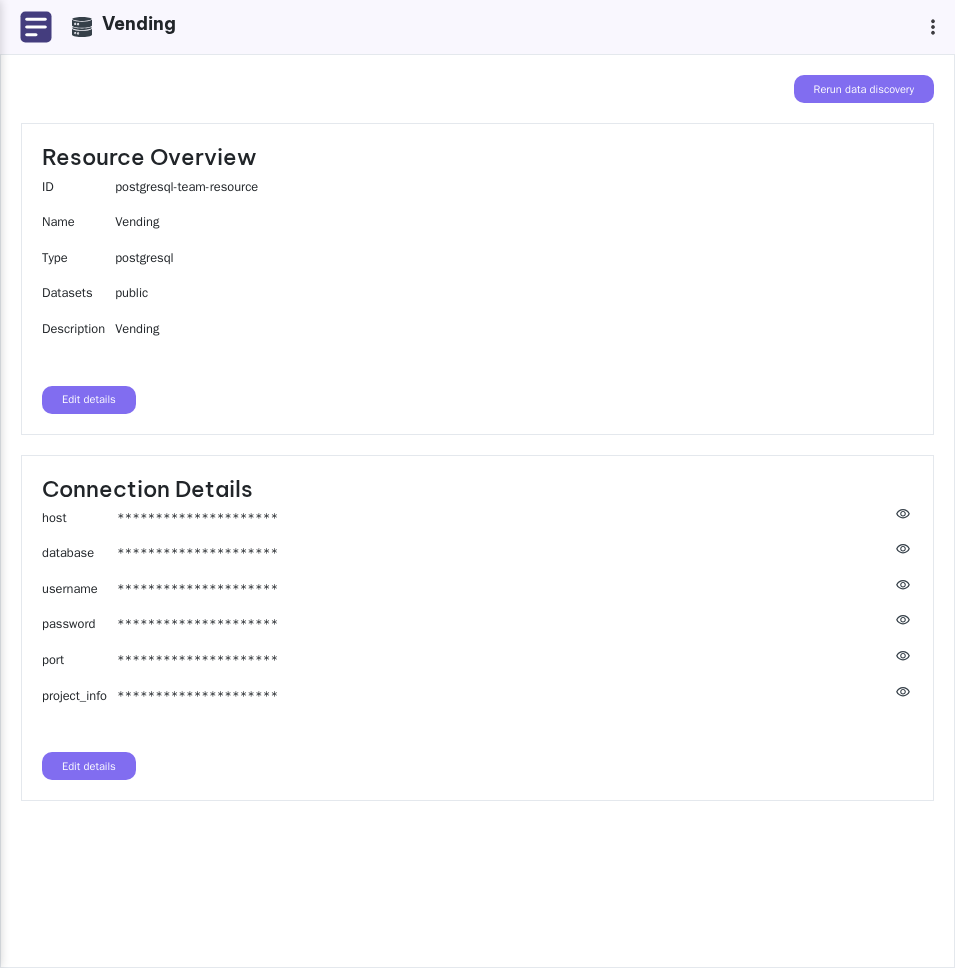 click at bounding box center (36, 27) 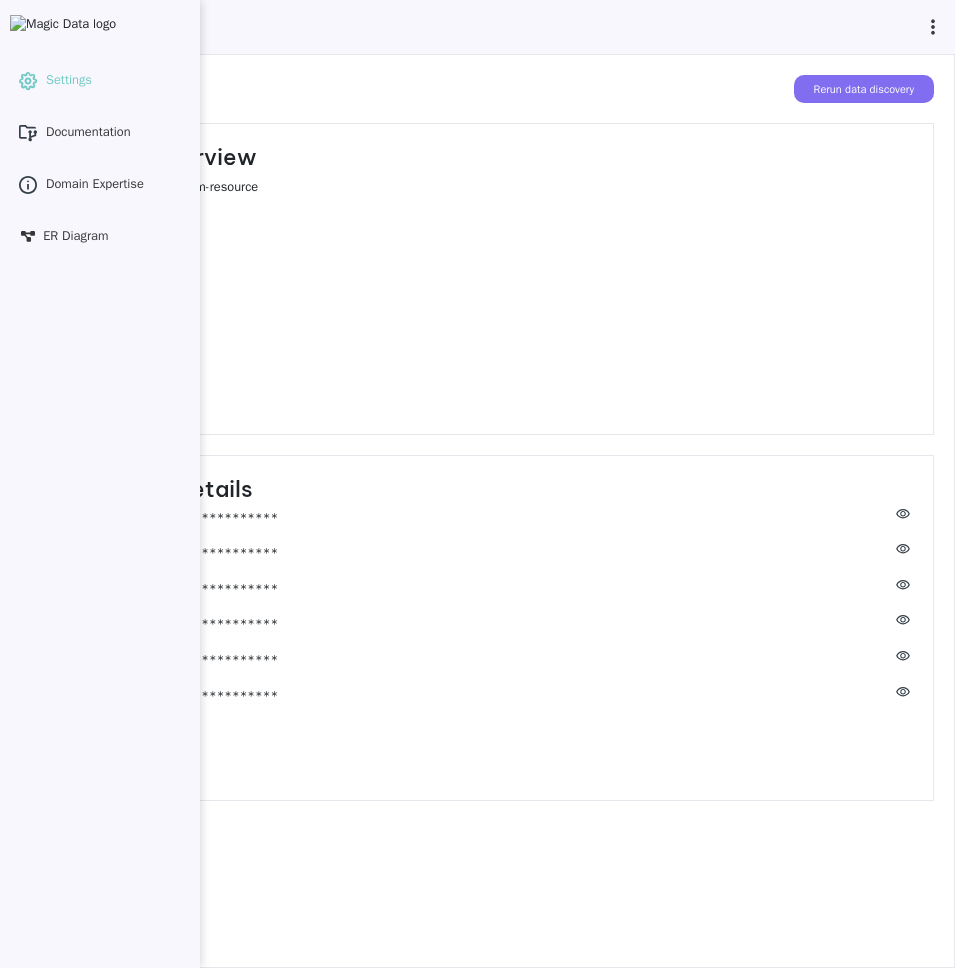 click on "Rerun data discovery" at bounding box center (477, 89) 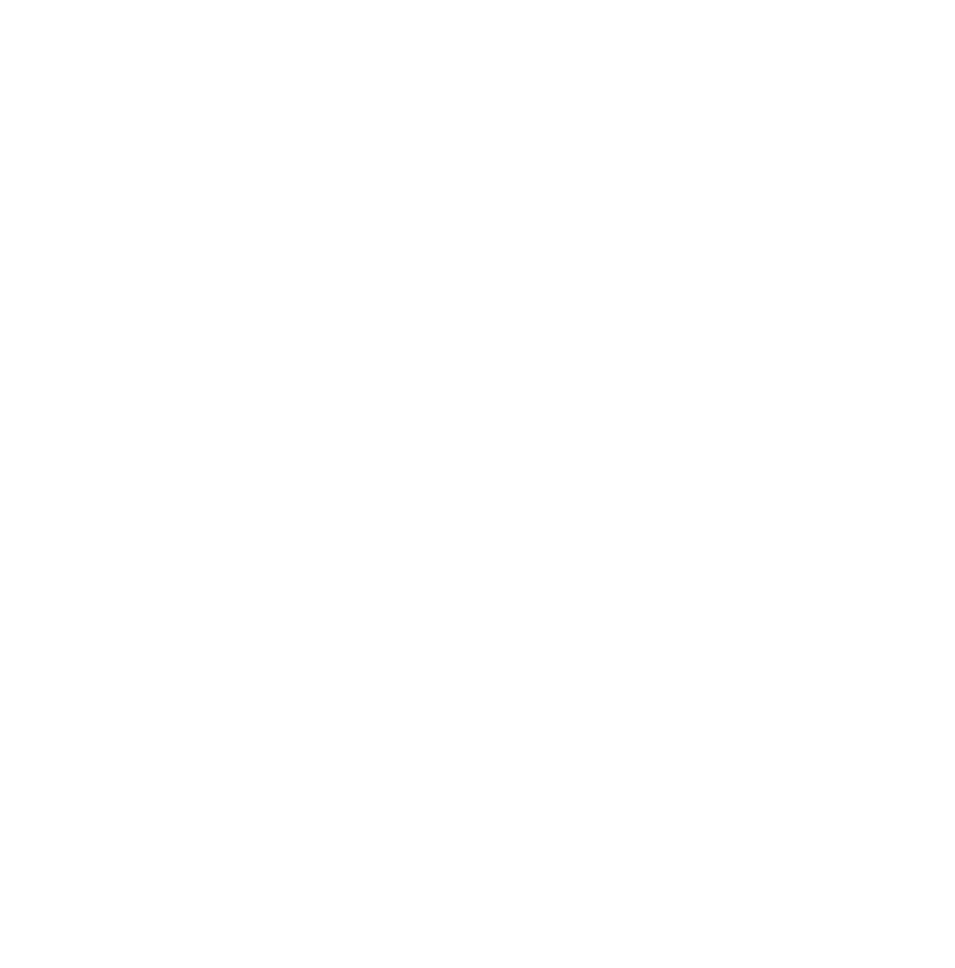scroll, scrollTop: 0, scrollLeft: 0, axis: both 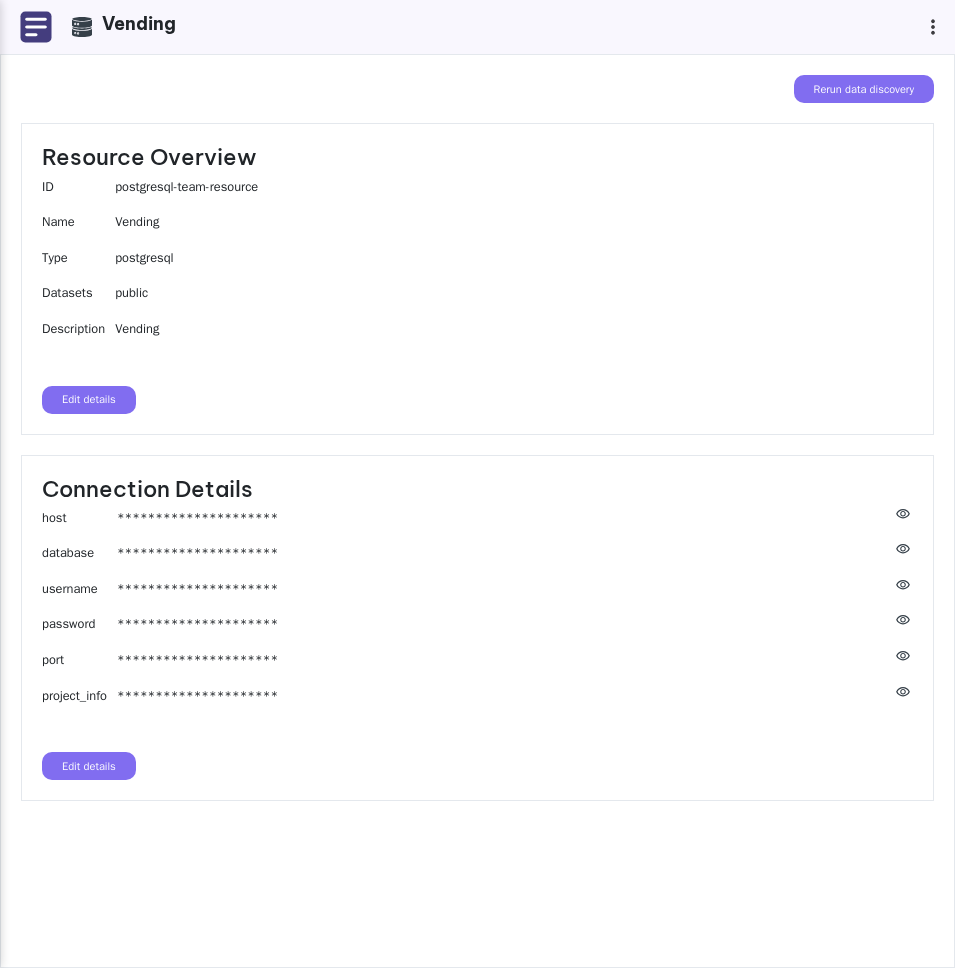 click at bounding box center (36, 27) 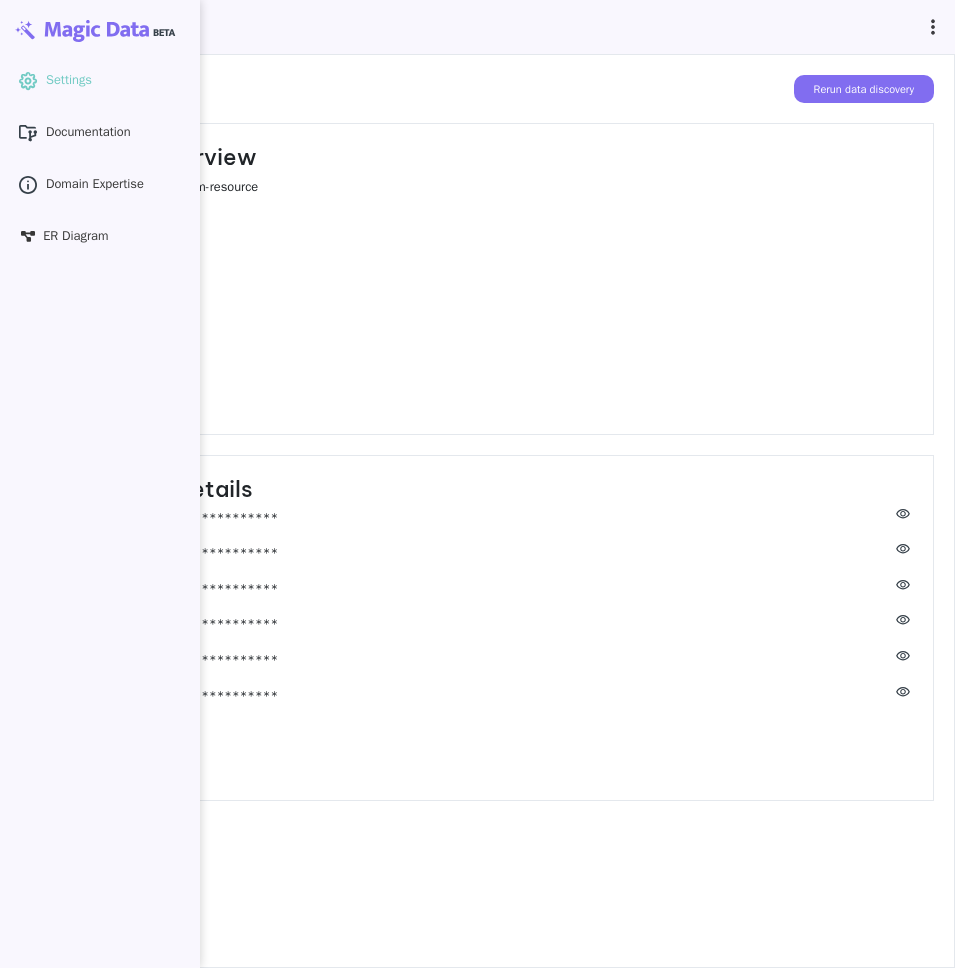 click on "**********" at bounding box center (477, 511) 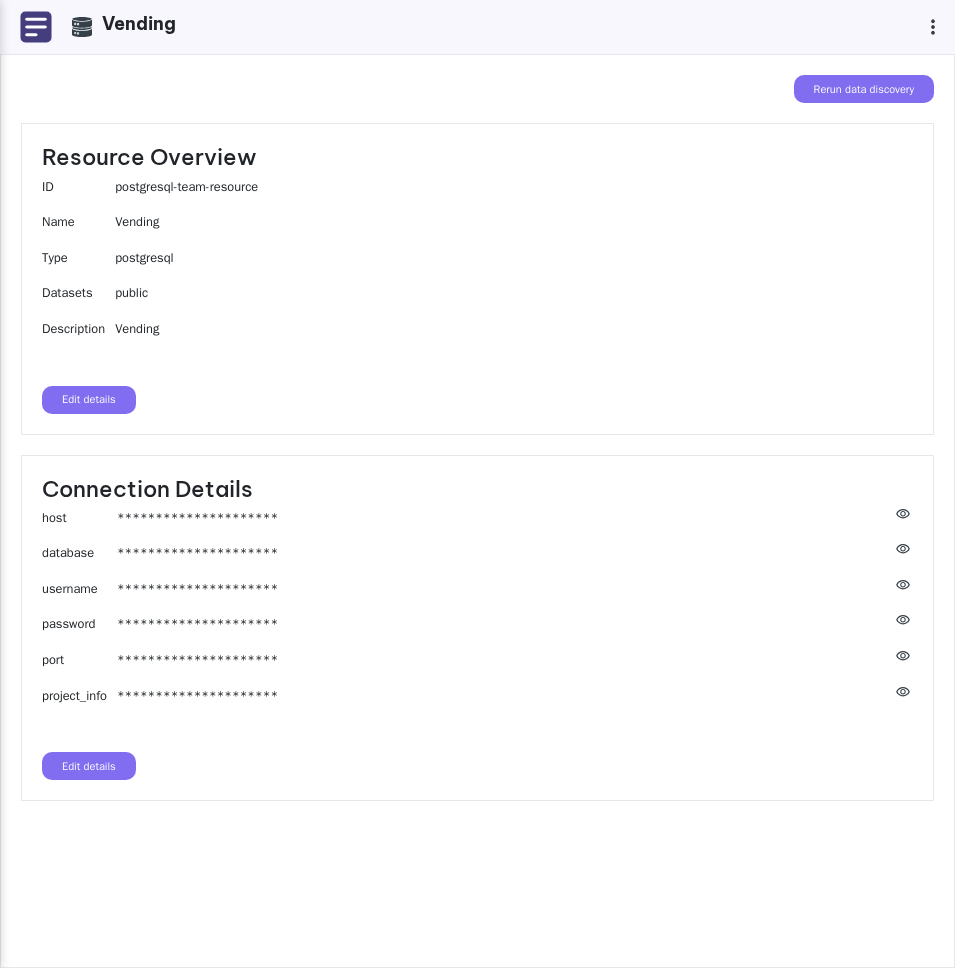 click on "**********" at bounding box center (477, 484) 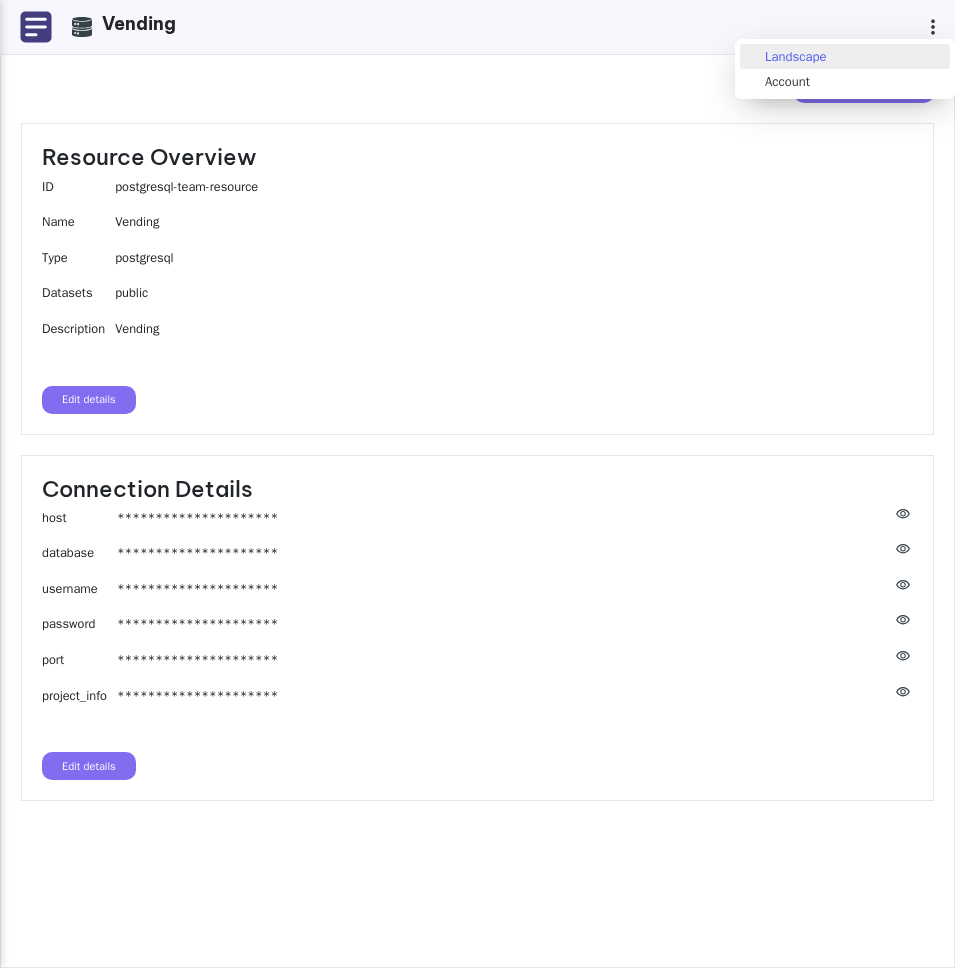 click on "Landscape" at bounding box center [845, 56] 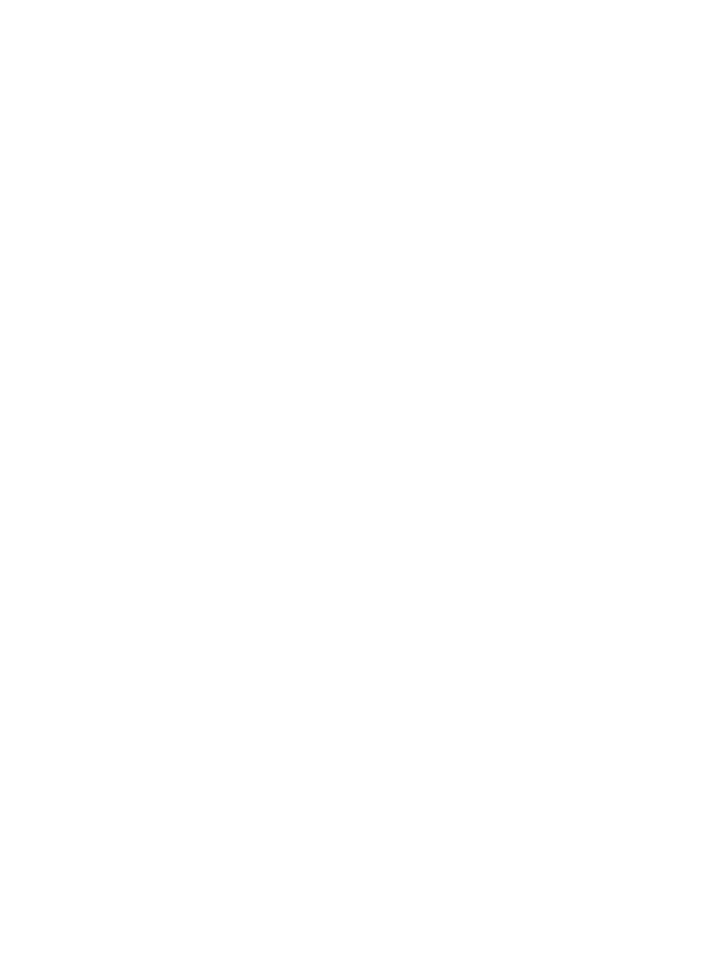 scroll, scrollTop: 0, scrollLeft: 0, axis: both 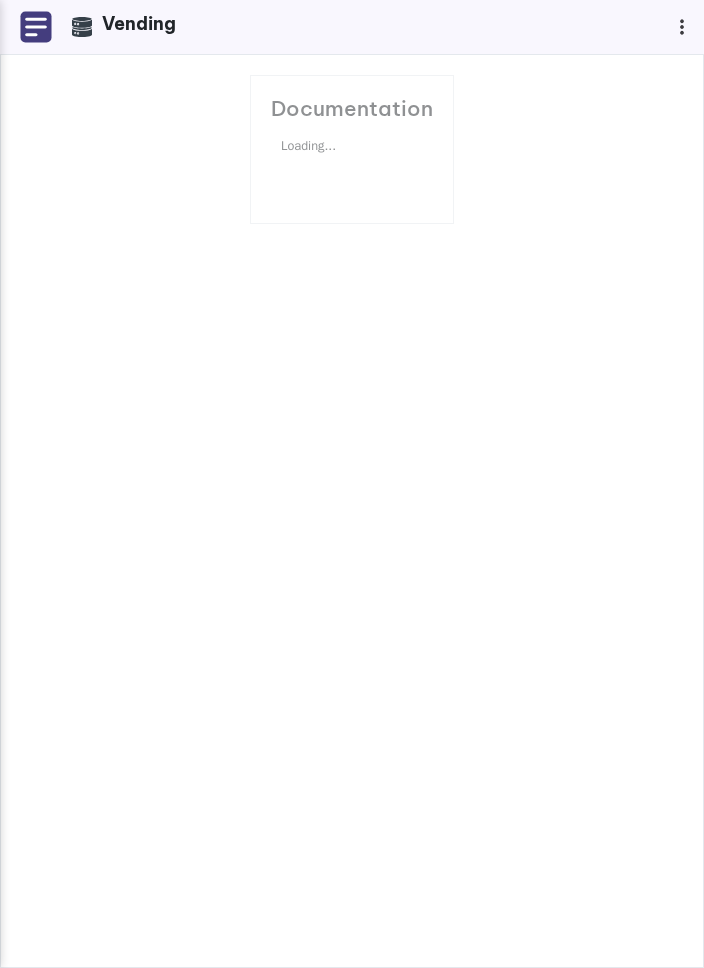 click on "Documentation Loading..." at bounding box center (352, 511) 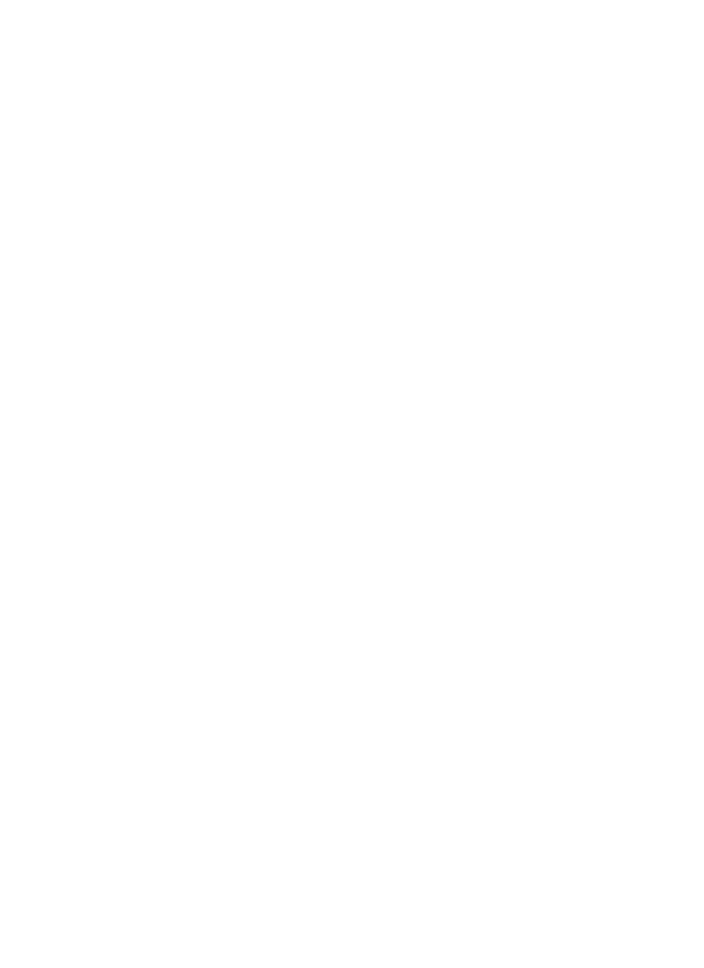scroll, scrollTop: 0, scrollLeft: 0, axis: both 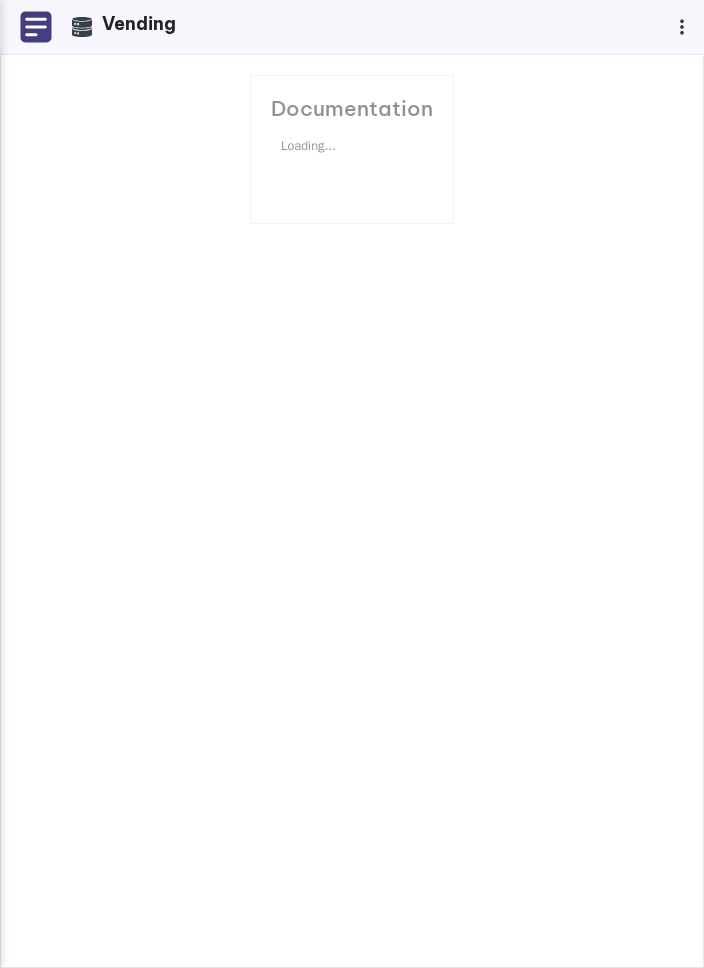 click at bounding box center (36, 27) 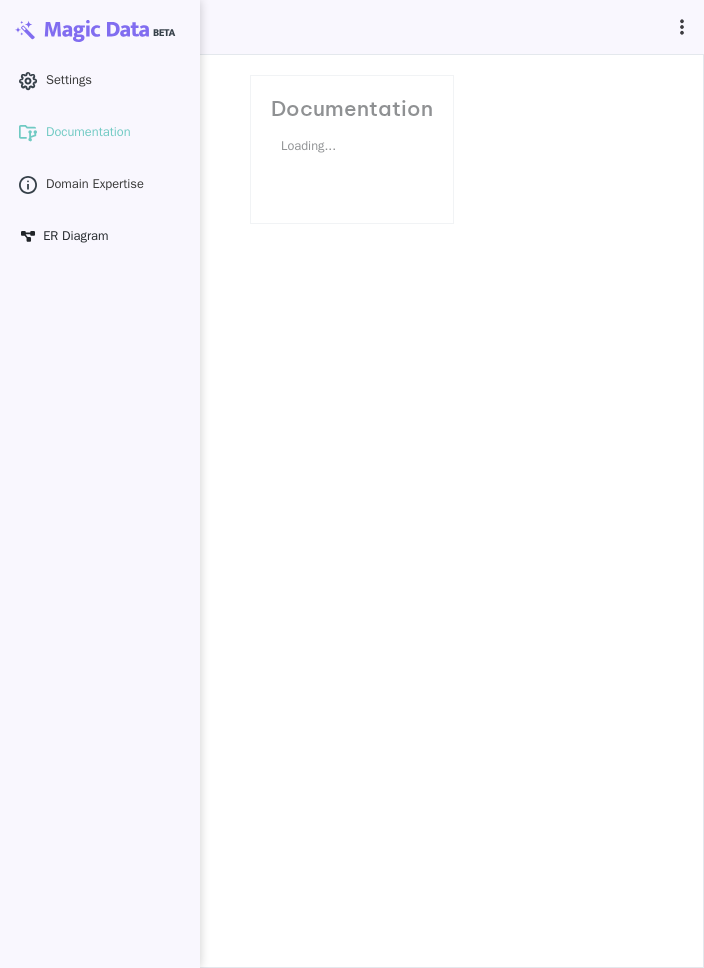 click on "ER Diagram" at bounding box center (75, 236) 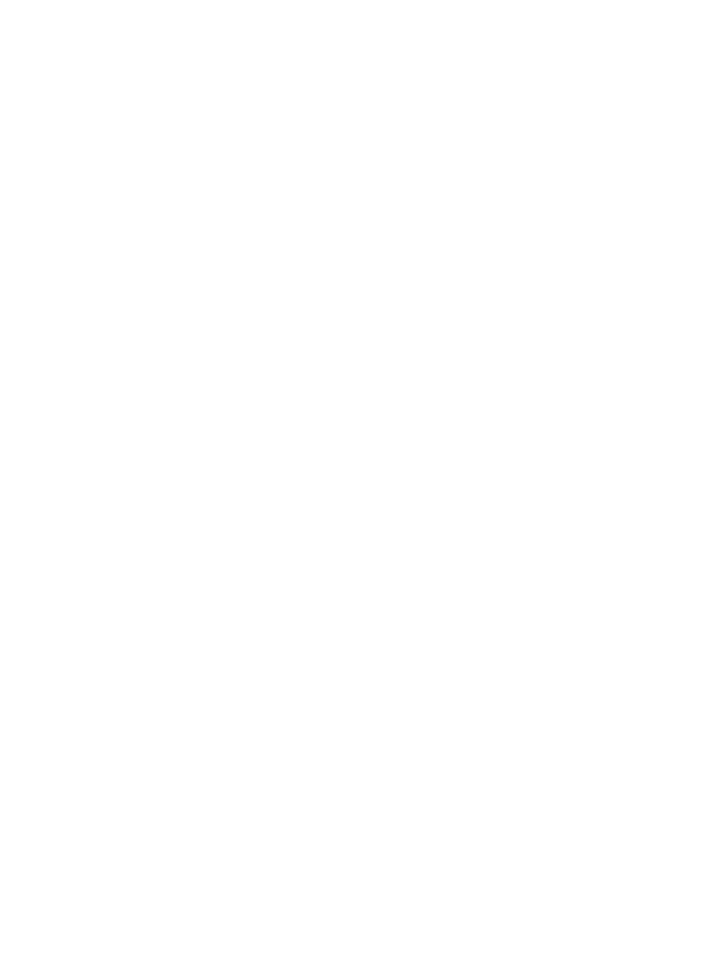 scroll, scrollTop: 0, scrollLeft: 0, axis: both 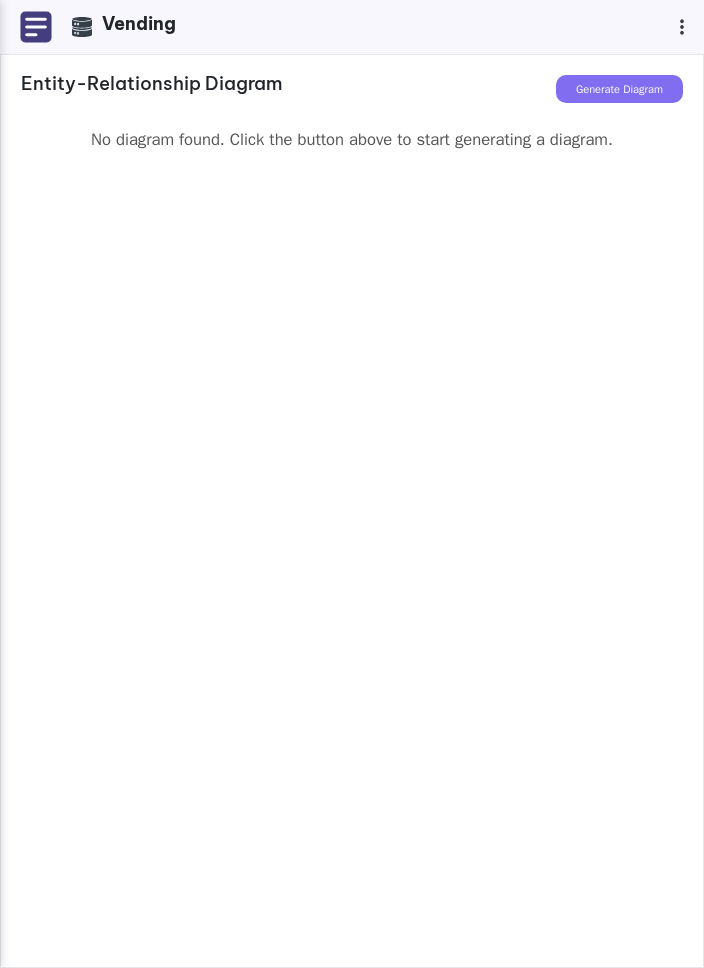 click on "Generate Diagram" at bounding box center (619, 89) 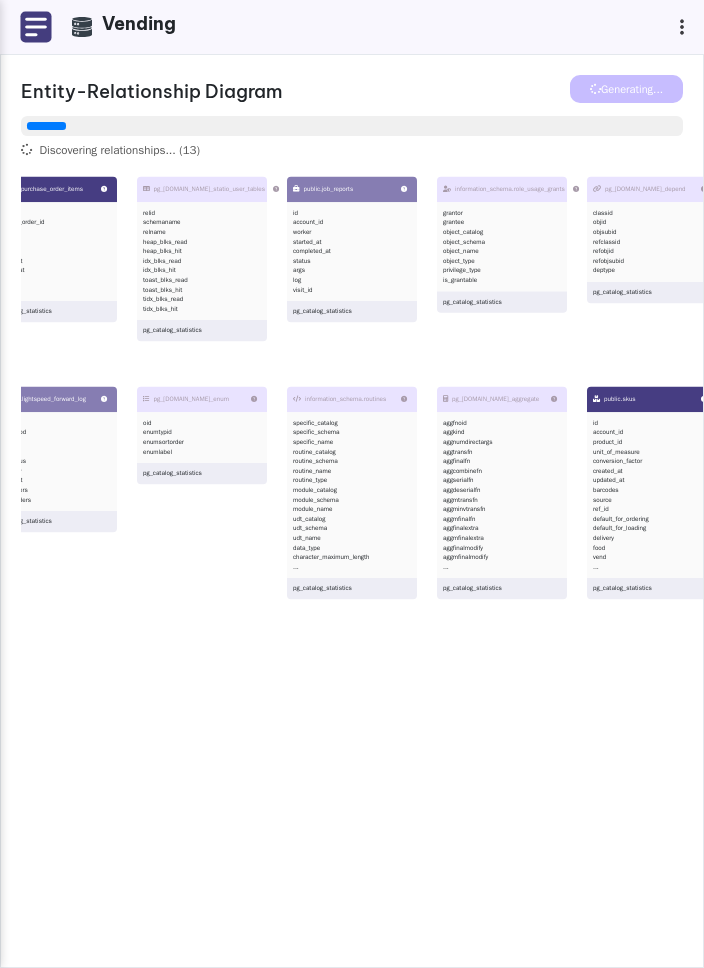 click on "information_schema.administrable_role_authorizations grantee role_name is_grantable pg_catalog_statistics information_schema.element_types object_catalog object_schema object_name object_type collection_type_identifier data_type character_maximum_length character_octet_length character_set_catalog character_set_schema character_set_name collation_catalog collation_schema collation_name numeric_precision ... pg_catalog_statistics pg_catalog.pg_subscription subdbid subname subowner subenabled subslotname subpublications pg_catalog_statistics pg_catalog.pg_stat_user_functions funcid schemaname funcname calls total_time self_time pg_catalog_statistics pg_catalog.pg_extension oid extname extowner extnamespace extrelocatable extversion extconfig extcondition pg_catalog_statistics pg_catalog.pg_amop oid amopfamily amoplefttype amoprighttype amopstrategy amoppurpose amopopr amopmethod amopsortfamily pg_catalog_statistics pg_catalog.pg_policy oid polname polrelid polcmd polpermissive polroles polqual polwithcheck id" at bounding box center [373, 643] 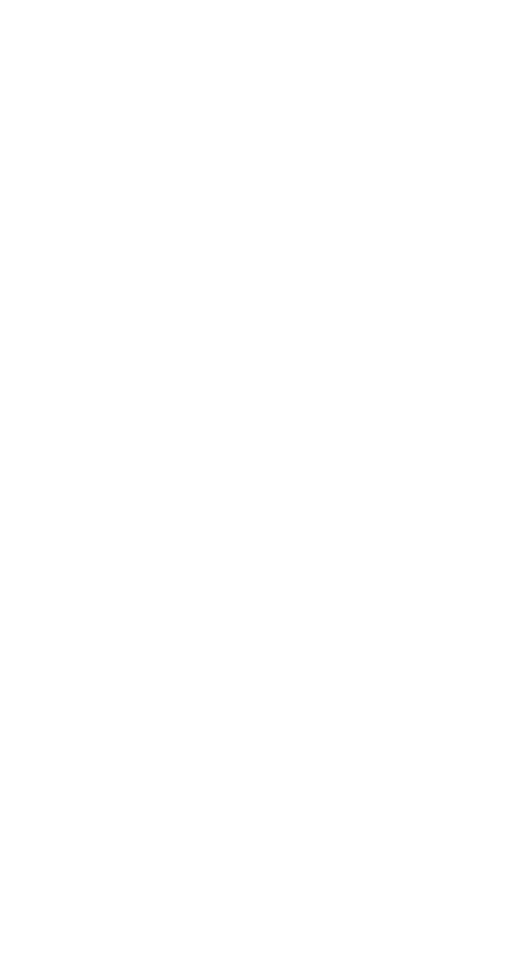 scroll, scrollTop: 0, scrollLeft: 0, axis: both 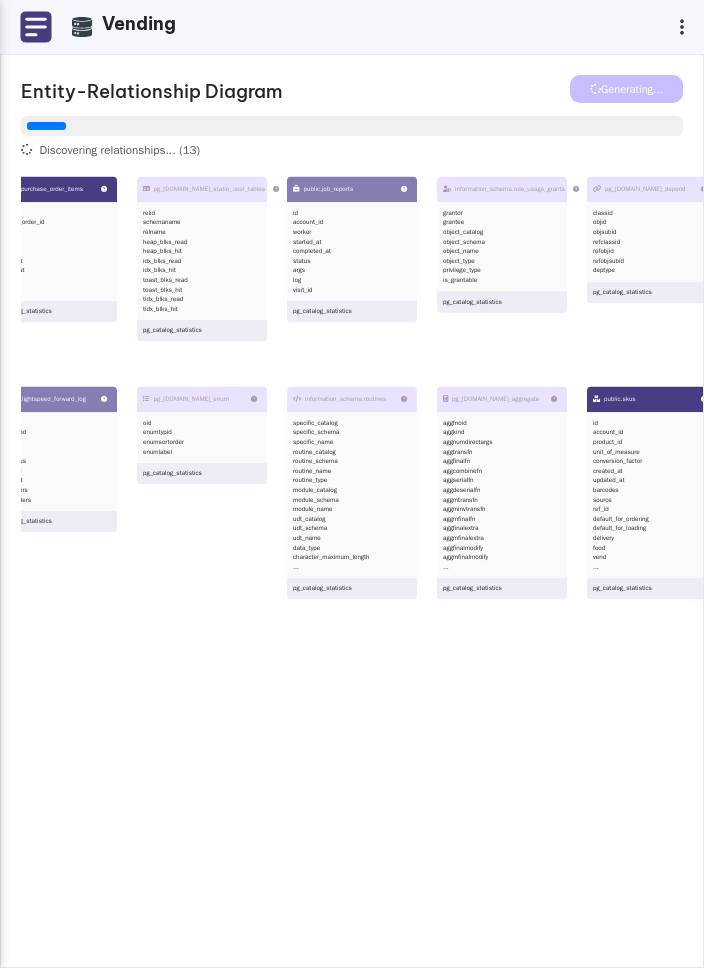 drag, startPoint x: 192, startPoint y: 152, endPoint x: 246, endPoint y: 152, distance: 54 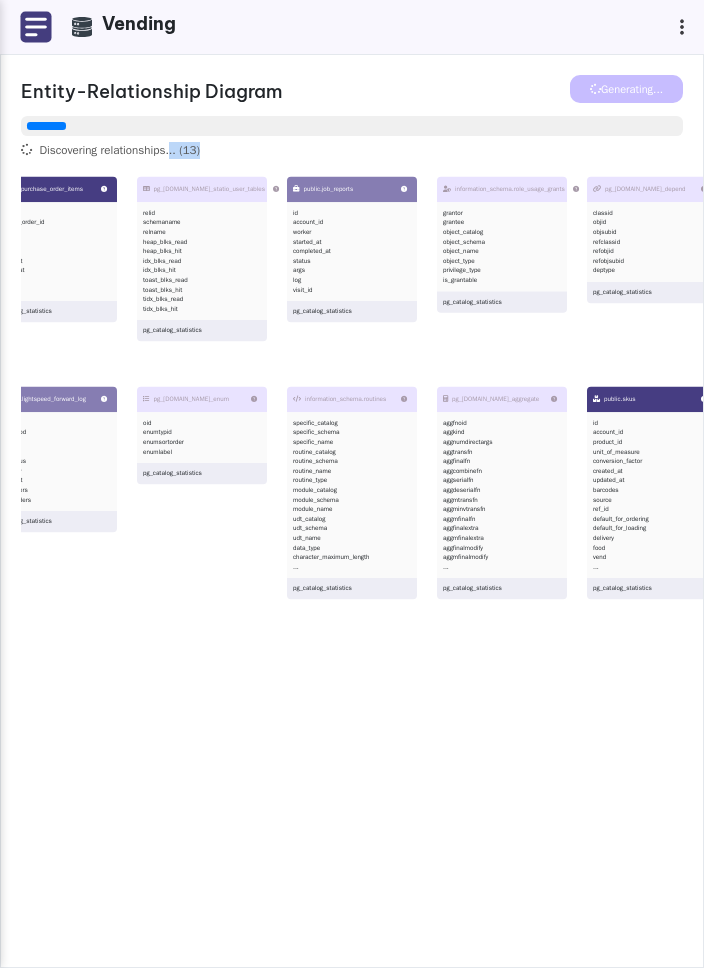 drag, startPoint x: 229, startPoint y: 149, endPoint x: 179, endPoint y: 151, distance: 50.039986 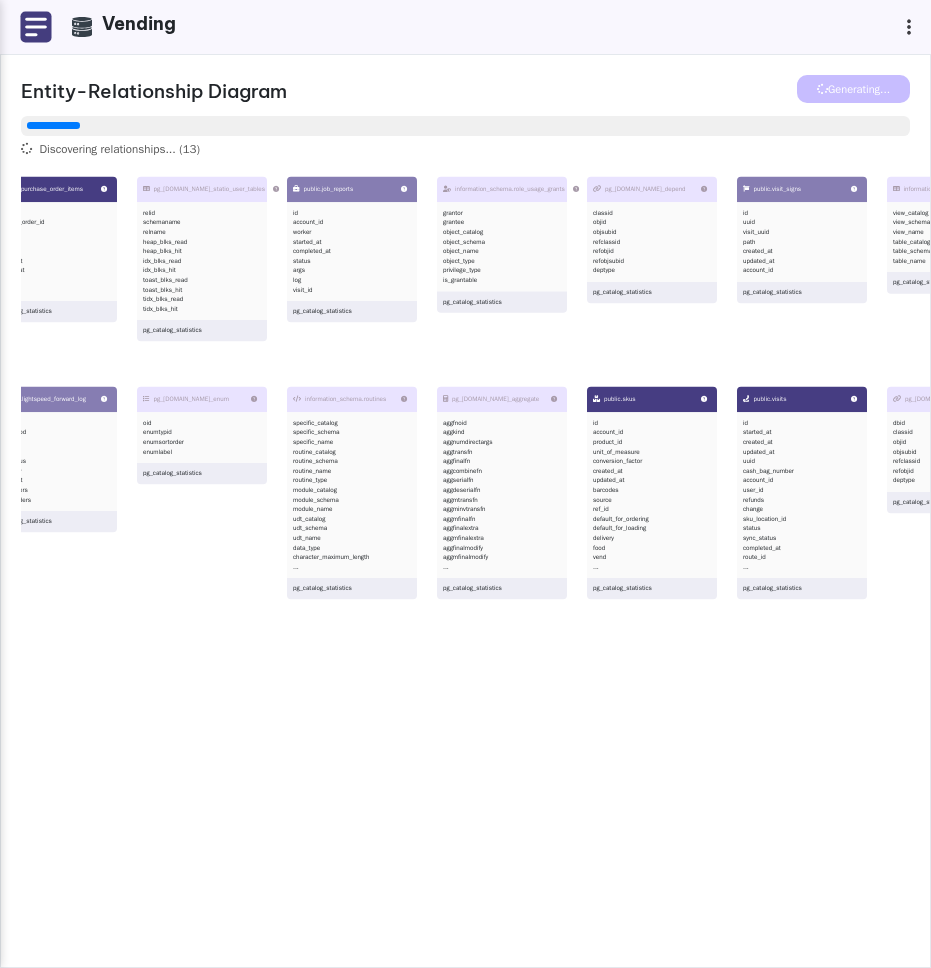 click on "**********" at bounding box center (465, 511) 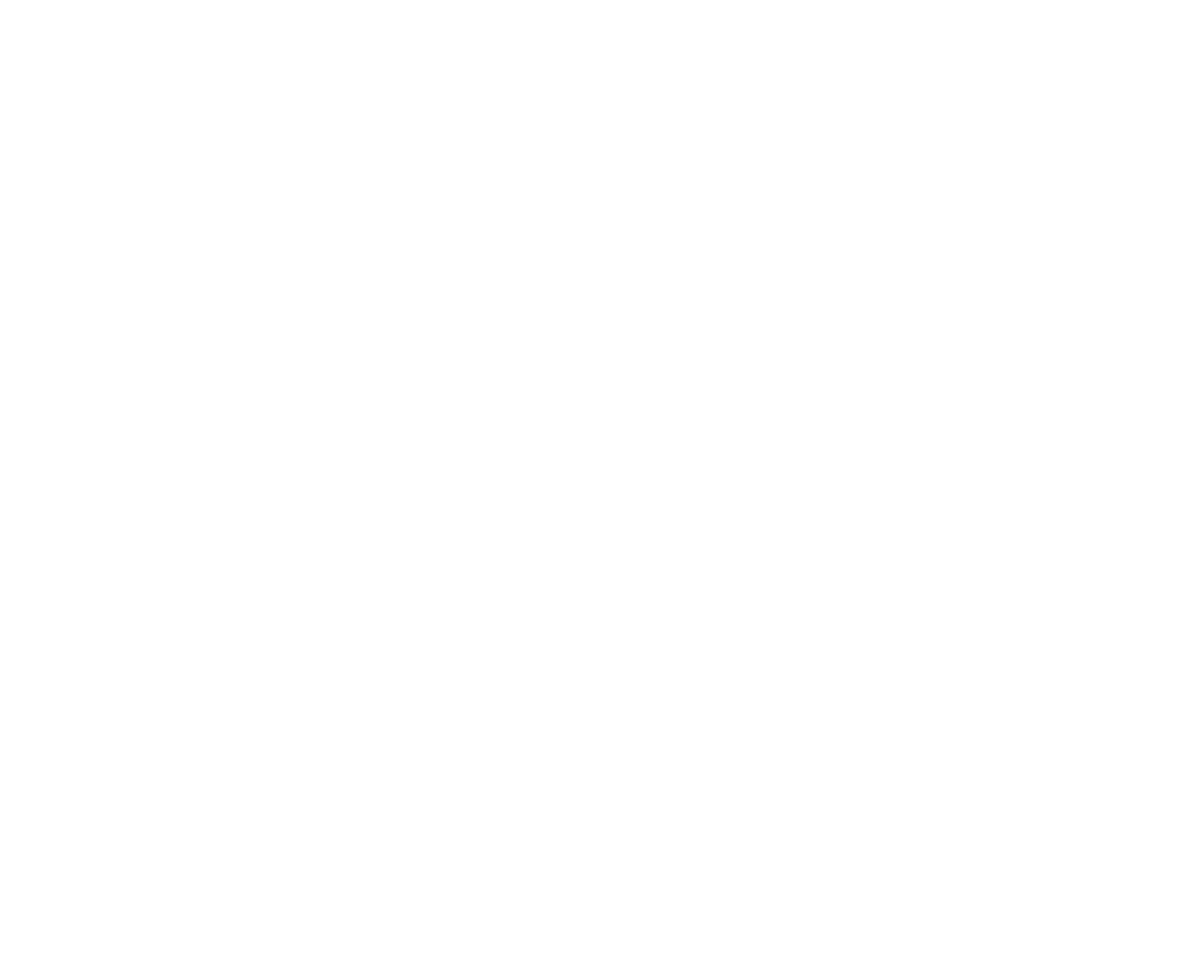 scroll, scrollTop: 0, scrollLeft: 0, axis: both 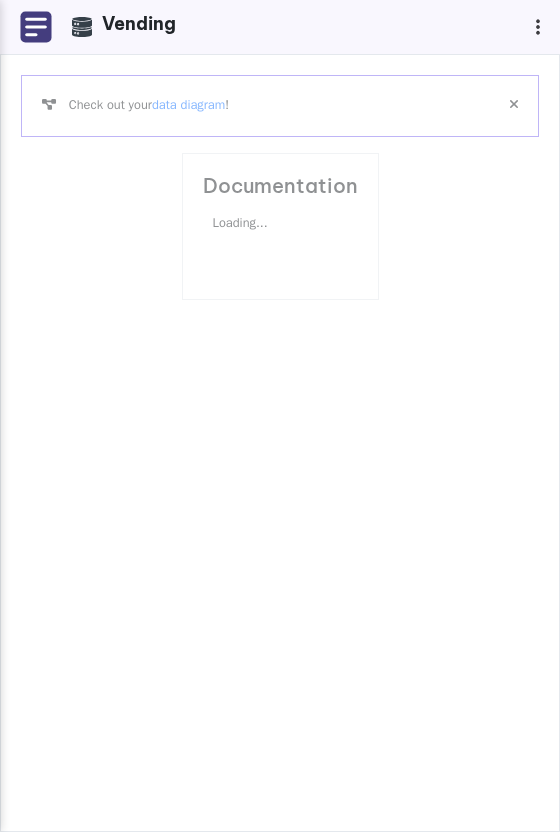 click at bounding box center [36, 27] 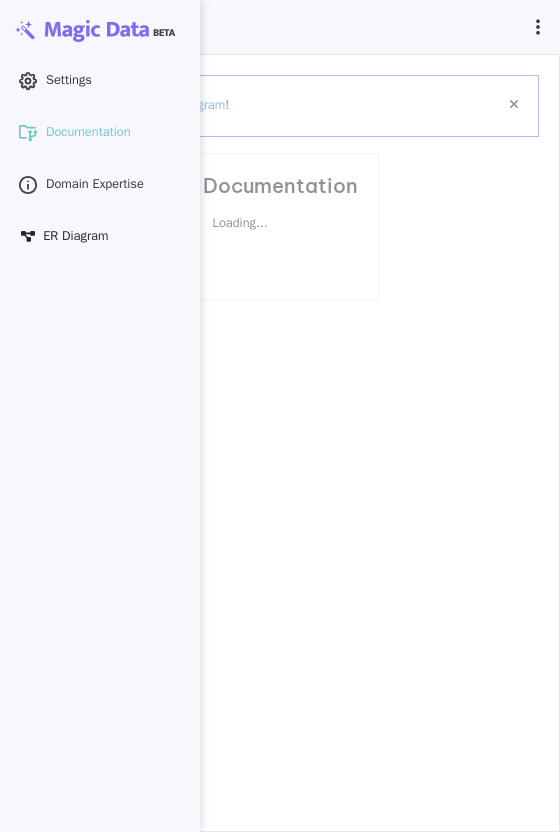 click on "ER Diagram" at bounding box center (100, 237) 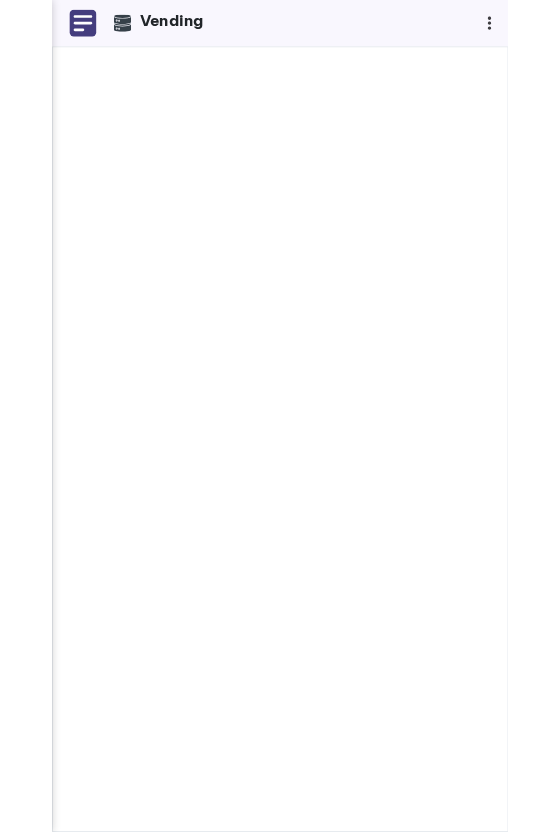 scroll, scrollTop: 0, scrollLeft: 0, axis: both 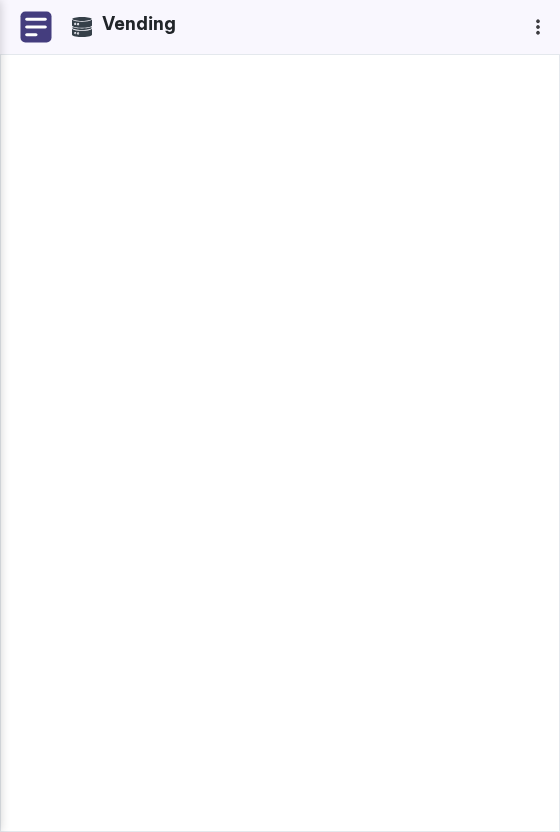 click at bounding box center [36, 27] 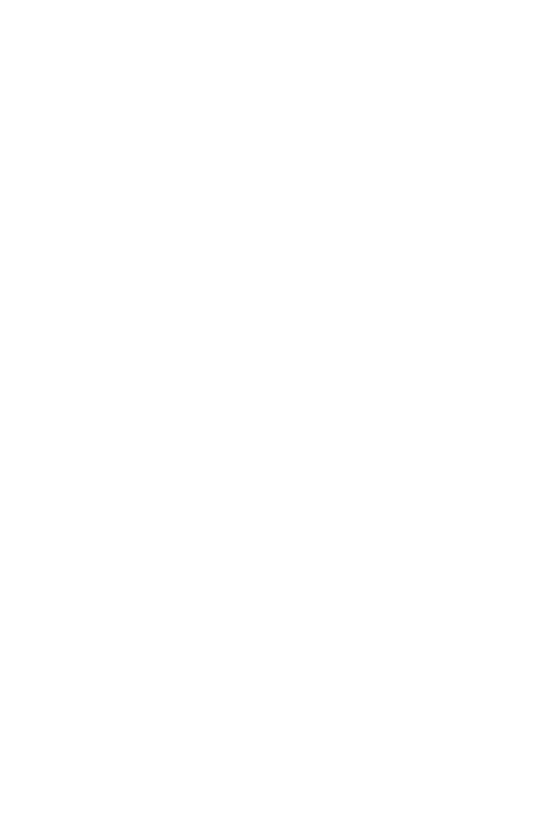 scroll, scrollTop: 0, scrollLeft: 0, axis: both 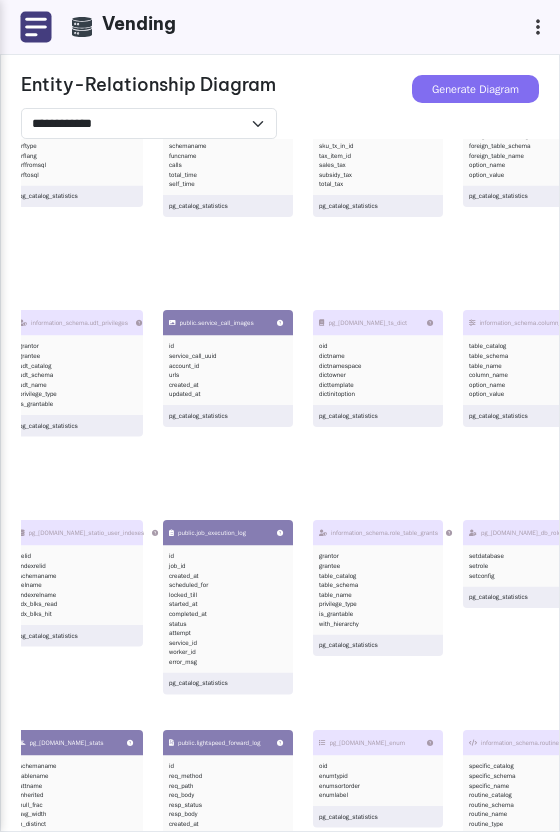 drag, startPoint x: 280, startPoint y: 227, endPoint x: 528, endPoint y: 659, distance: 498.12448 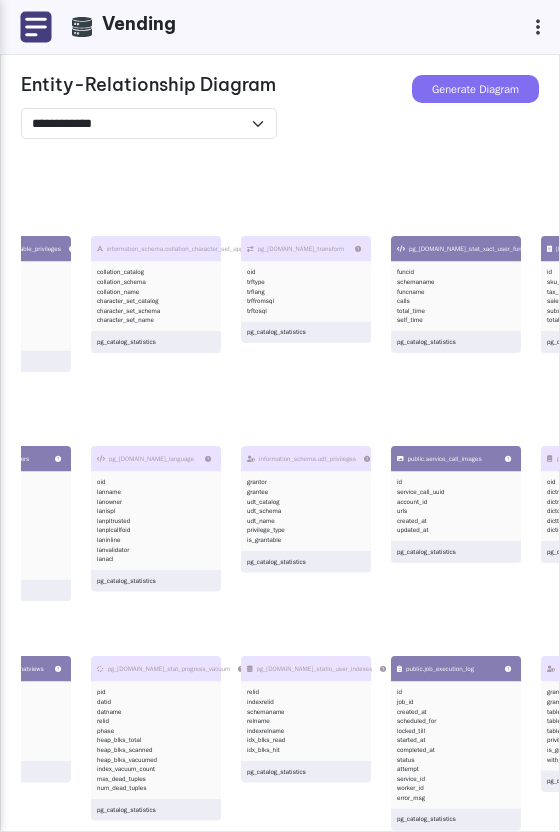 drag, startPoint x: 195, startPoint y: 266, endPoint x: 483, endPoint y: 372, distance: 306.8876 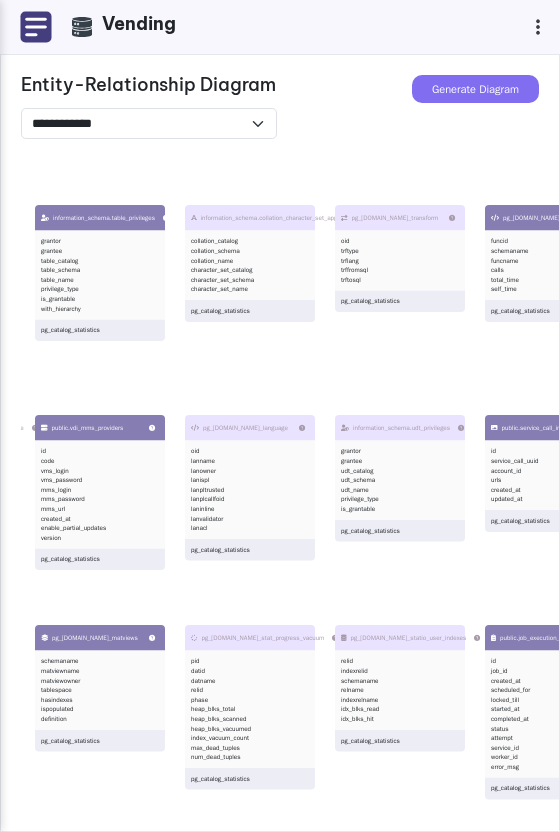 drag, startPoint x: 204, startPoint y: 353, endPoint x: 346, endPoint y: 351, distance: 142.01408 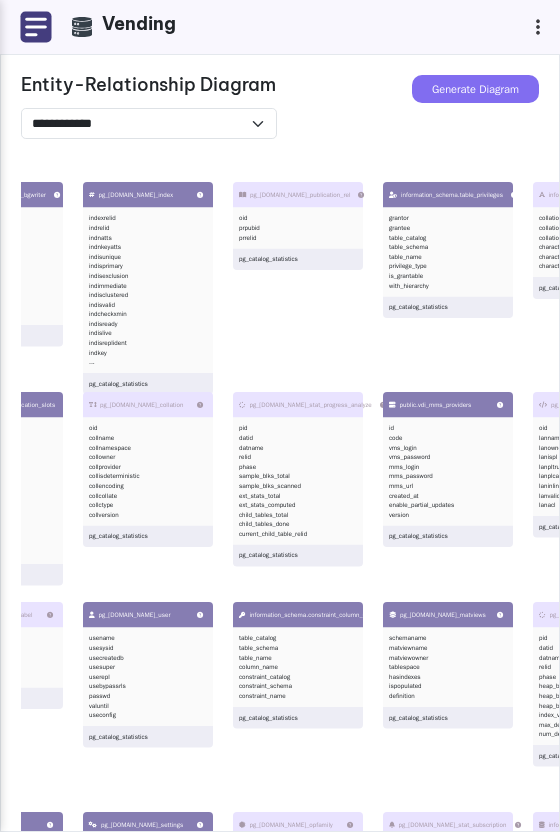 drag, startPoint x: 227, startPoint y: 379, endPoint x: 643, endPoint y: 402, distance: 416.63535 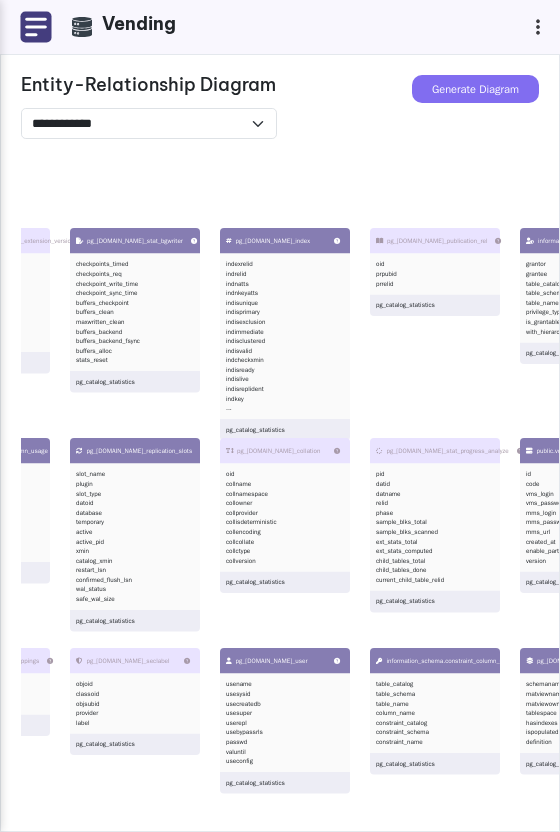drag, startPoint x: 209, startPoint y: 188, endPoint x: 396, endPoint y: 178, distance: 187.26718 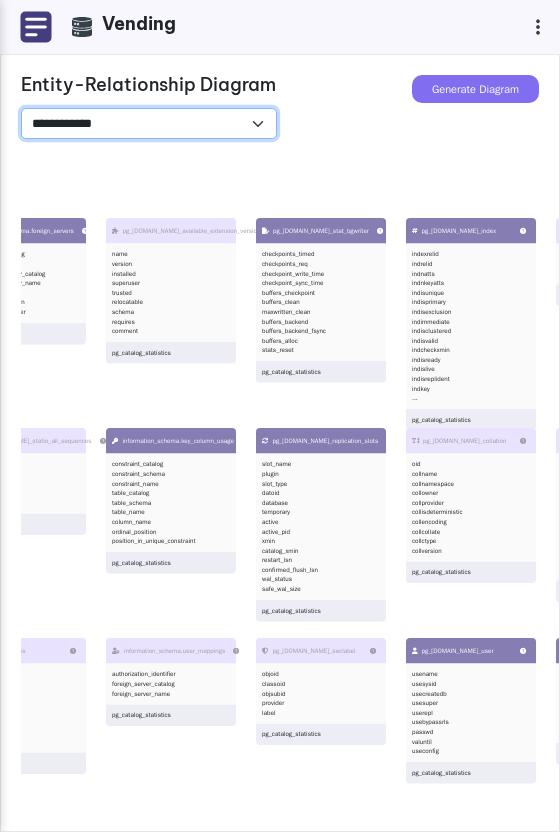 click on "**********" at bounding box center (149, 123) 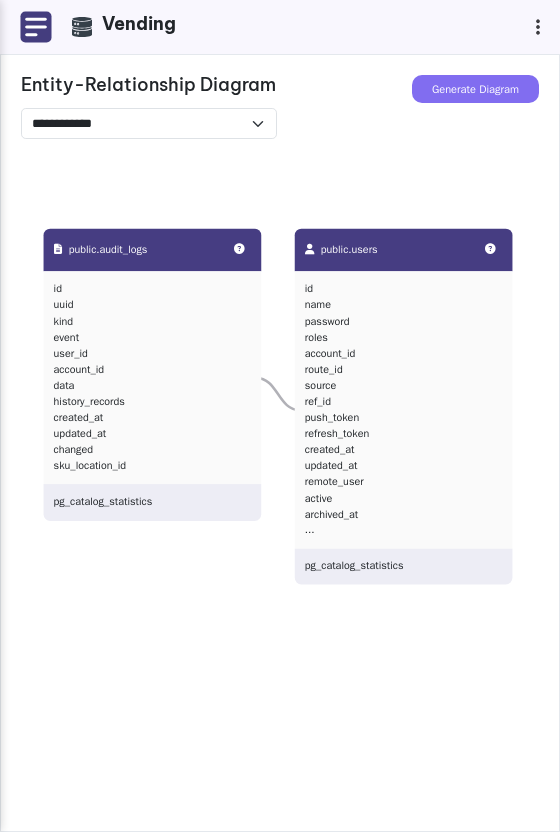 drag, startPoint x: 494, startPoint y: 404, endPoint x: 618, endPoint y: 406, distance: 124.01613 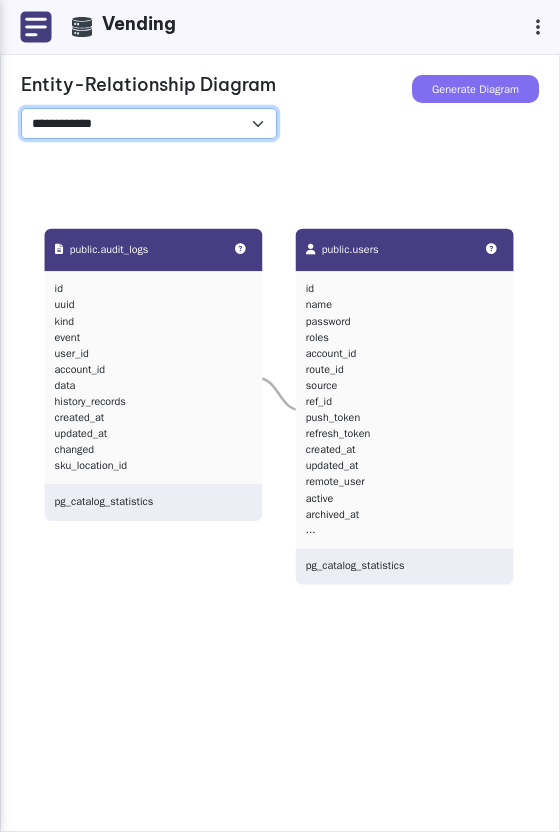 click on "**********" at bounding box center [149, 123] 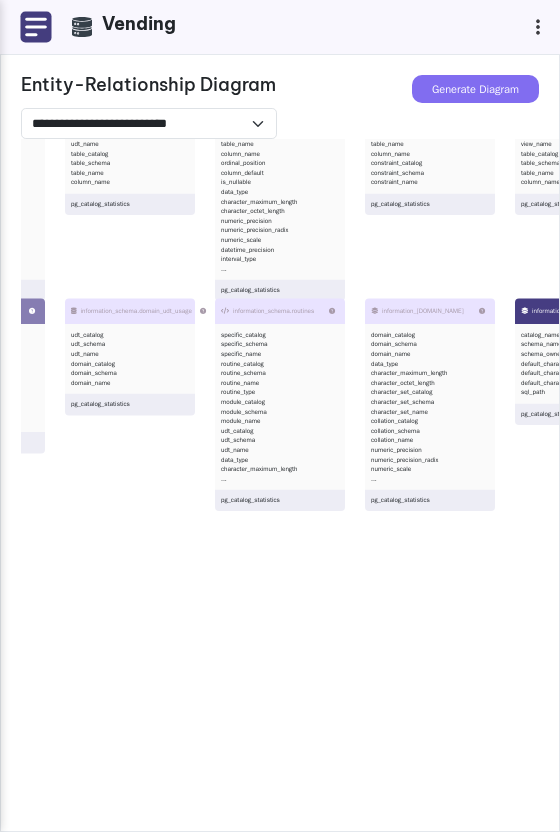 drag, startPoint x: 130, startPoint y: 226, endPoint x: 266, endPoint y: 473, distance: 281.9663 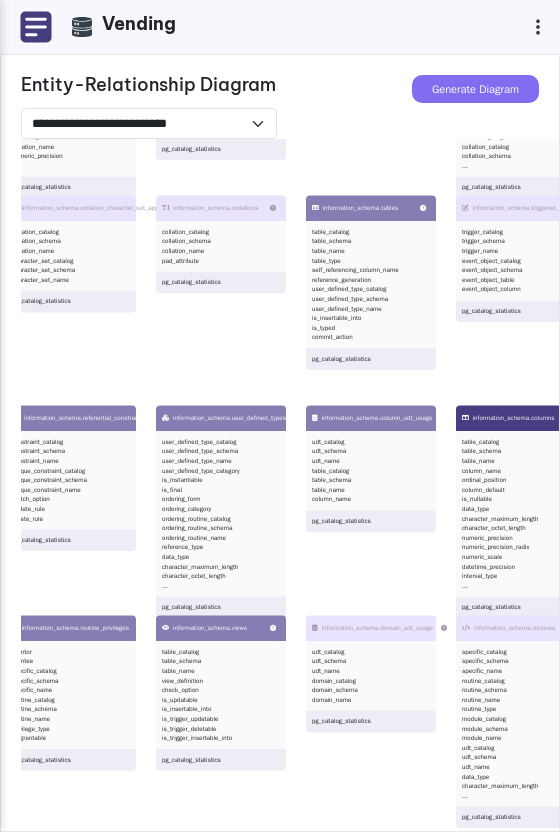 drag, startPoint x: 149, startPoint y: 257, endPoint x: 570, endPoint y: 677, distance: 594.67725 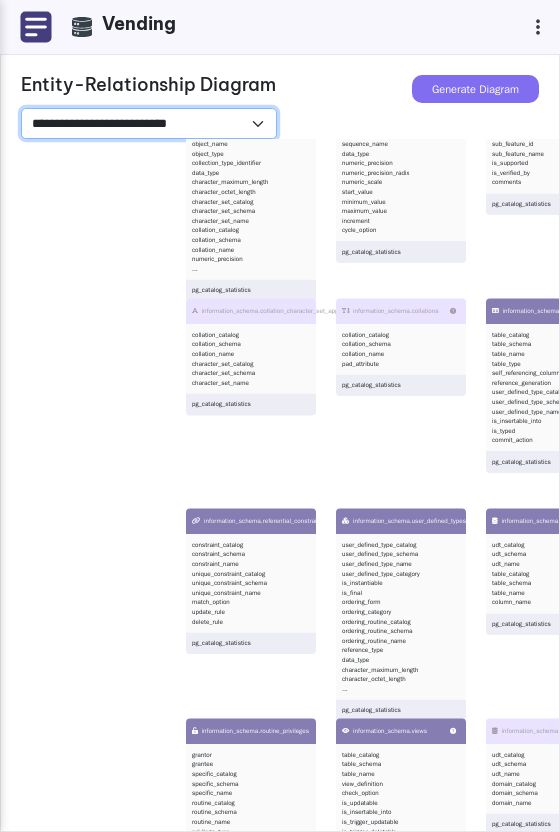 click on "**********" at bounding box center [149, 123] 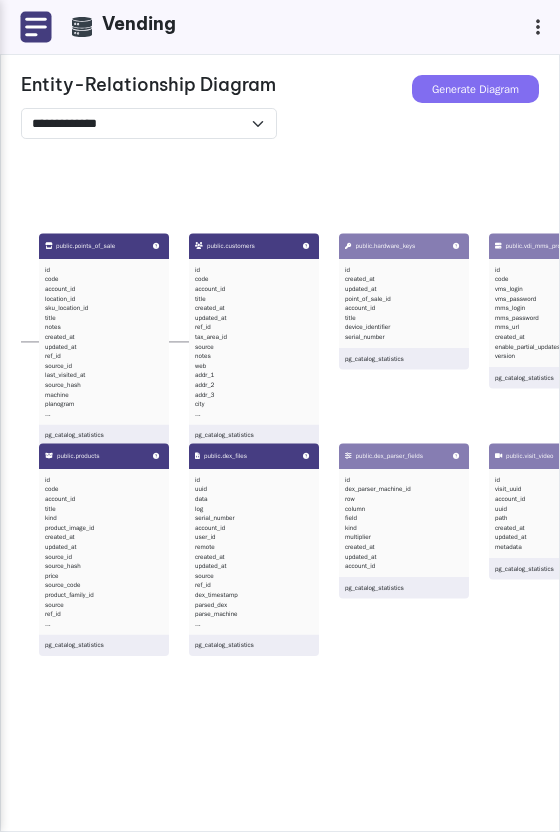 drag, startPoint x: 176, startPoint y: 250, endPoint x: 0, endPoint y: 166, distance: 195.01794 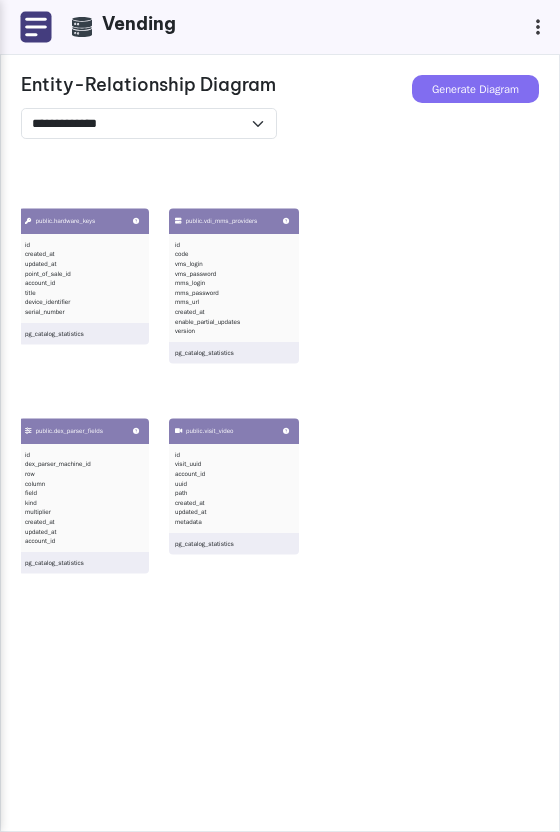 drag, startPoint x: 421, startPoint y: 175, endPoint x: 98, endPoint y: 167, distance: 323.09906 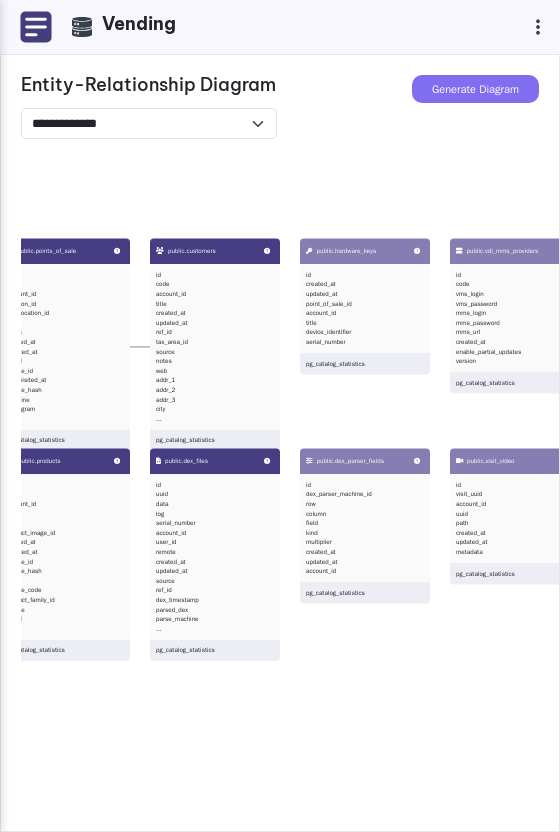 drag, startPoint x: 98, startPoint y: 167, endPoint x: 383, endPoint y: 202, distance: 287.14108 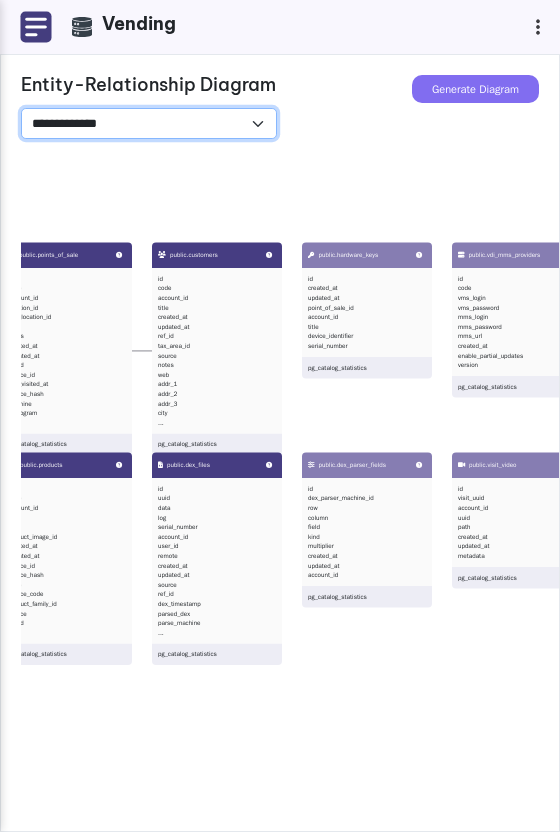 click on "**********" at bounding box center (149, 123) 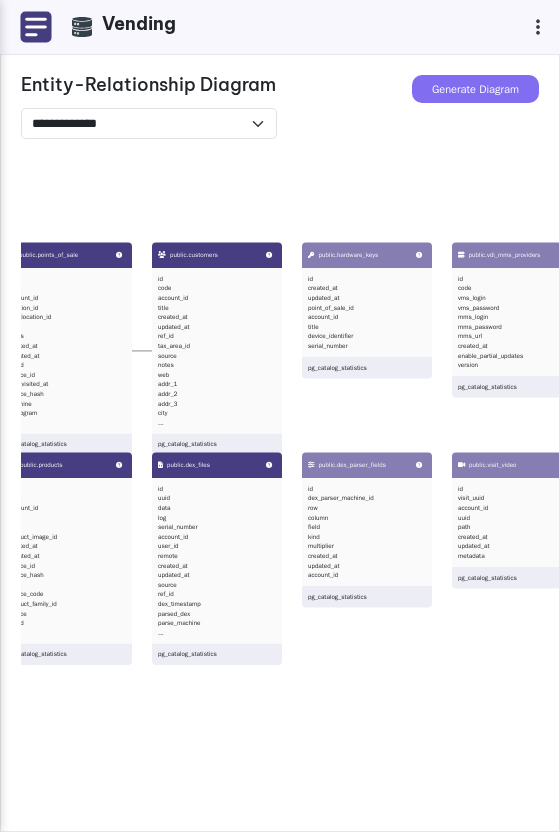 click at bounding box center [36, 27] 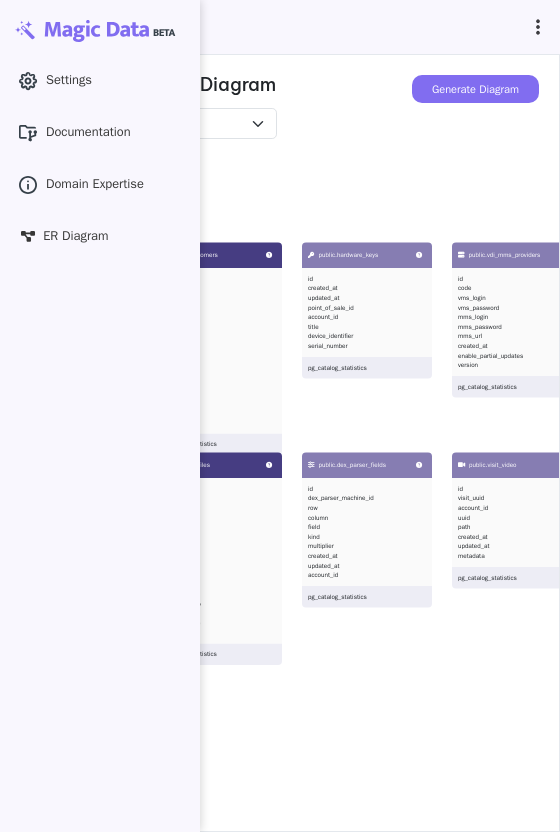 click on "[DOMAIN_NAME] id code account_id created_at updated_at device_identifier model pos_type manufacturer dex_fail_status glass_front use_cash_meter use_vend_meter use_grouped_meter_1 use_grouped_meter_2 ... pg_catalog_statistics [DOMAIN_NAME]_placement_history id equipment_id sku_location_id placed_at created_at updated_at pg_catalog_statistics public.hardware_keys id created_at updated_at point_of_sale_id account_id title device_identifier serial_number pg_catalog_statistics public.vdi_mms_providers id code vms_login vms_password mms_login mms_password mms_url created_at enable_partial_updates version pg_catalog_statistics public.customers id code account_id title created_at updated_at ref_id tax_area_id source notes web addr_1 addr_2 addr_3 city ... pg_catalog_statistics public.points_of_sale id code account_id location_id sku_location_id title notes created_at updated_at ref_id source_id last_visited_at source_hash machine planogram ... pg_catalog_statistics public.product_images id title created_at ext" at bounding box center [301, 555] 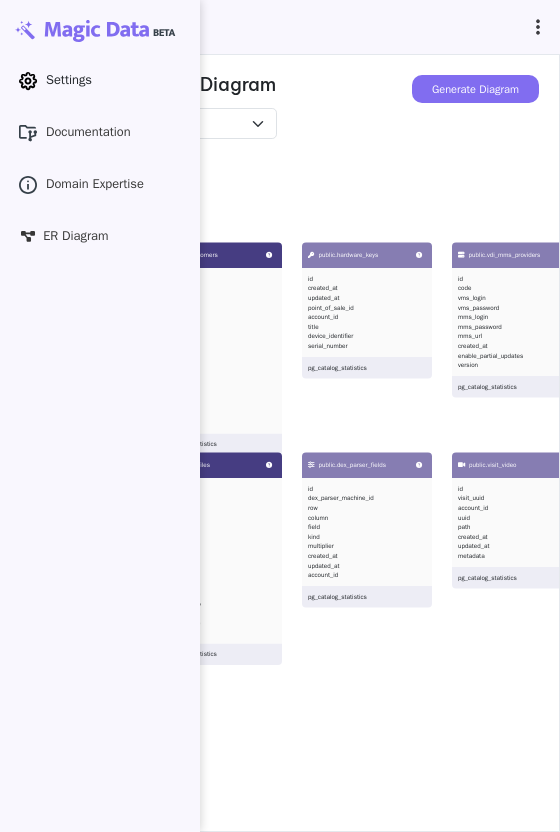 click on "Settings" at bounding box center (69, 80) 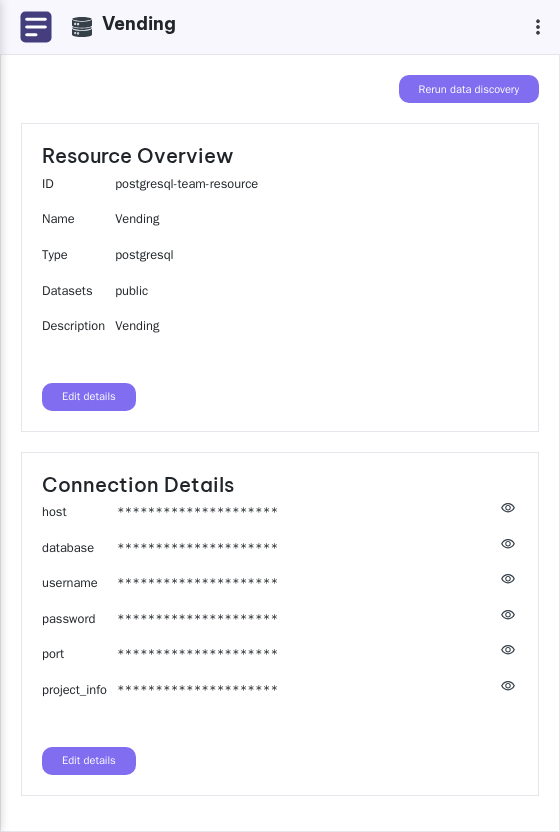 click at bounding box center (36, 27) 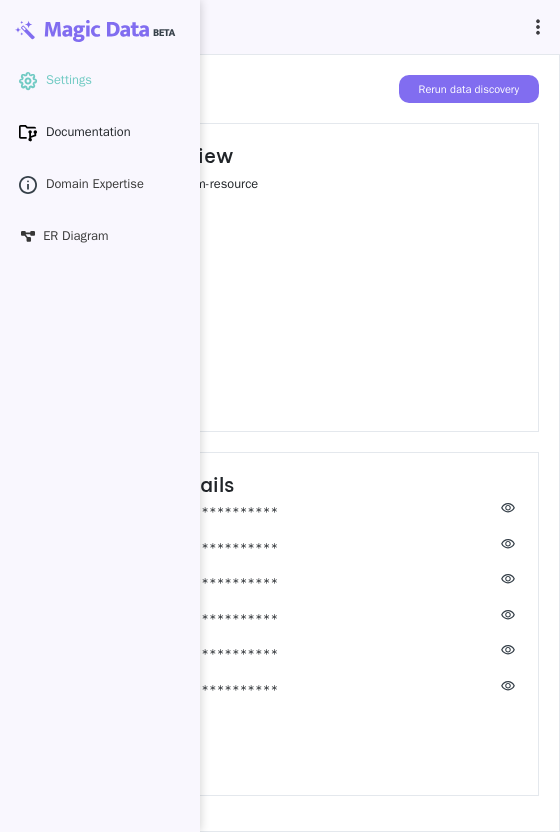 click on "Documentation" at bounding box center (88, 132) 